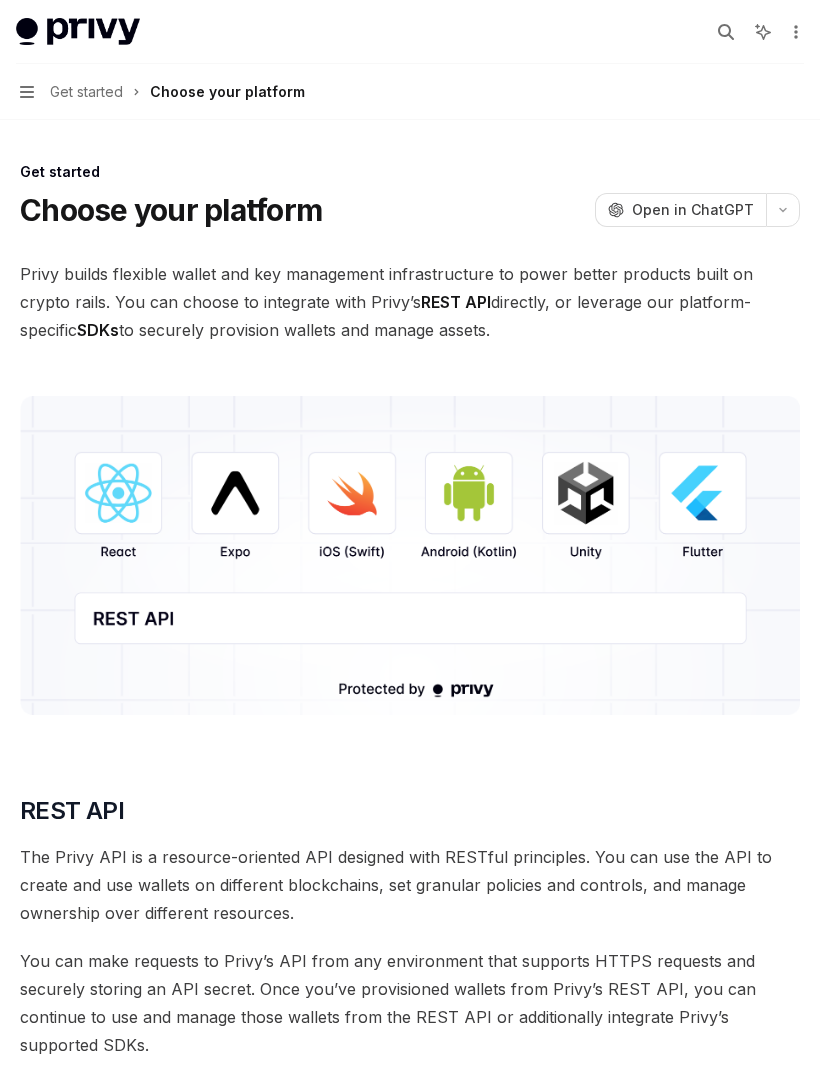 scroll, scrollTop: 0, scrollLeft: 0, axis: both 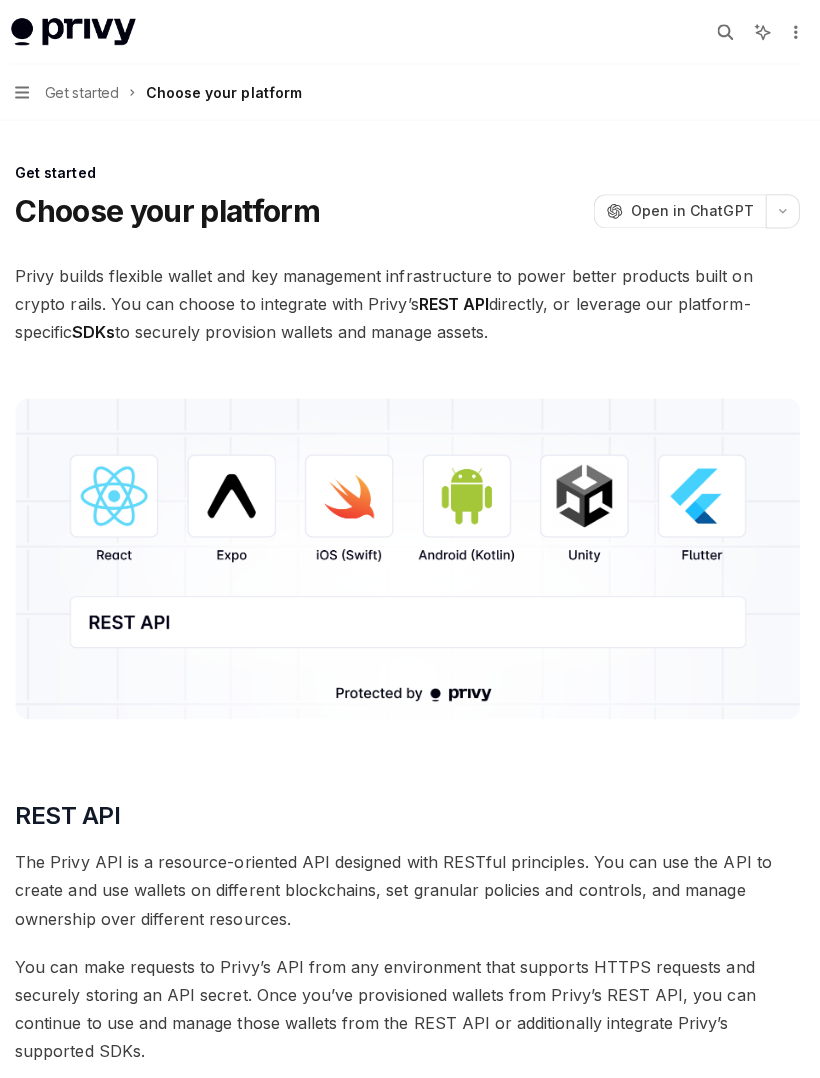click on "Get started About Privy Create an account Choose your platform Configuring Privy Dashboard Get started by SDK React React native Swift Android Android Flutter Unity NodeJS Python REST API Changelogs SDK changelogs Troubleshooting and tips React Using LLMs Error codes On this page REST API SDKs Feature Matrix Get started Choose your platform OpenAI Open in ChatGPT OpenAI Open in ChatGPT Privy builds flexible wallet and key management infrastructure to power better products built on crypto rails. You can choose to integrate with Privy’s REST API directly, or leverage our platform-specific SDKs to securely provision wallets and manage assets.
​ REST API
The Privy API is a resource-oriented API designed with RESTful principles. You can use the API to create and use wallets on different blockchains, set granular policies and controls, and manage ownership over different resources.
chain support guide.
​ SDKs
SDK Description Supported environments NodeJS React Web apps built with React. Swift" at bounding box center (410, 2289) 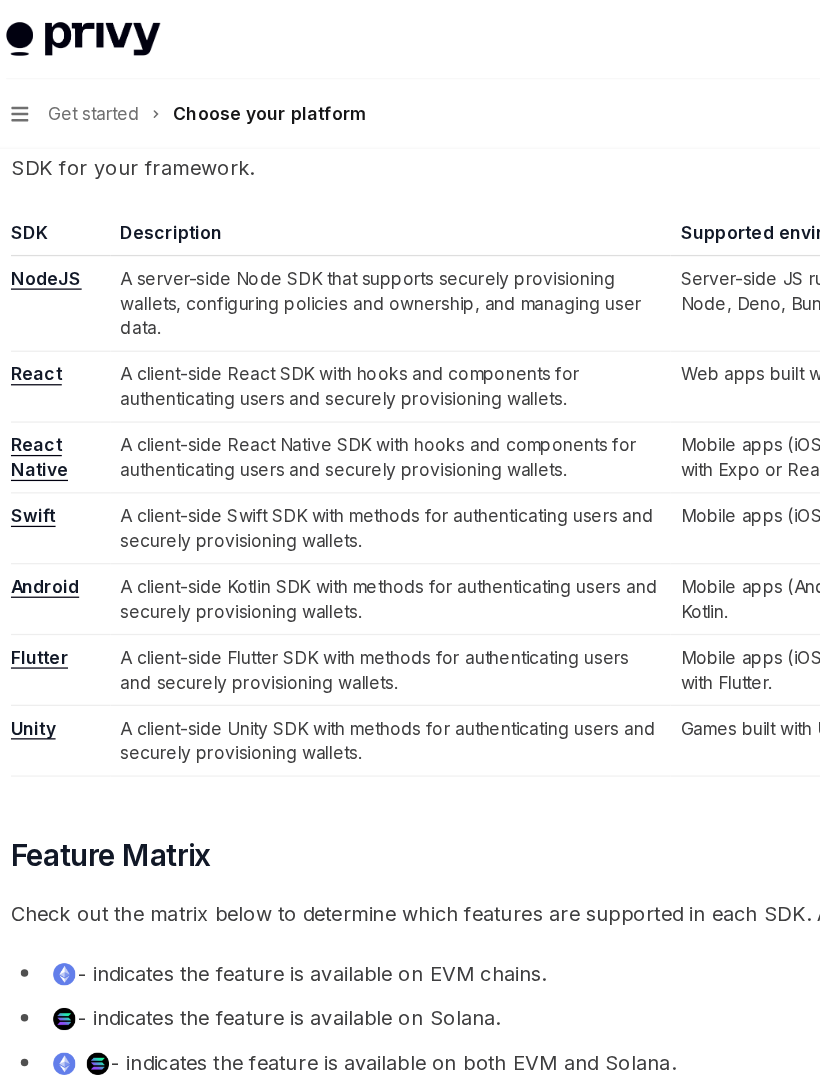 scroll, scrollTop: 1288, scrollLeft: 0, axis: vertical 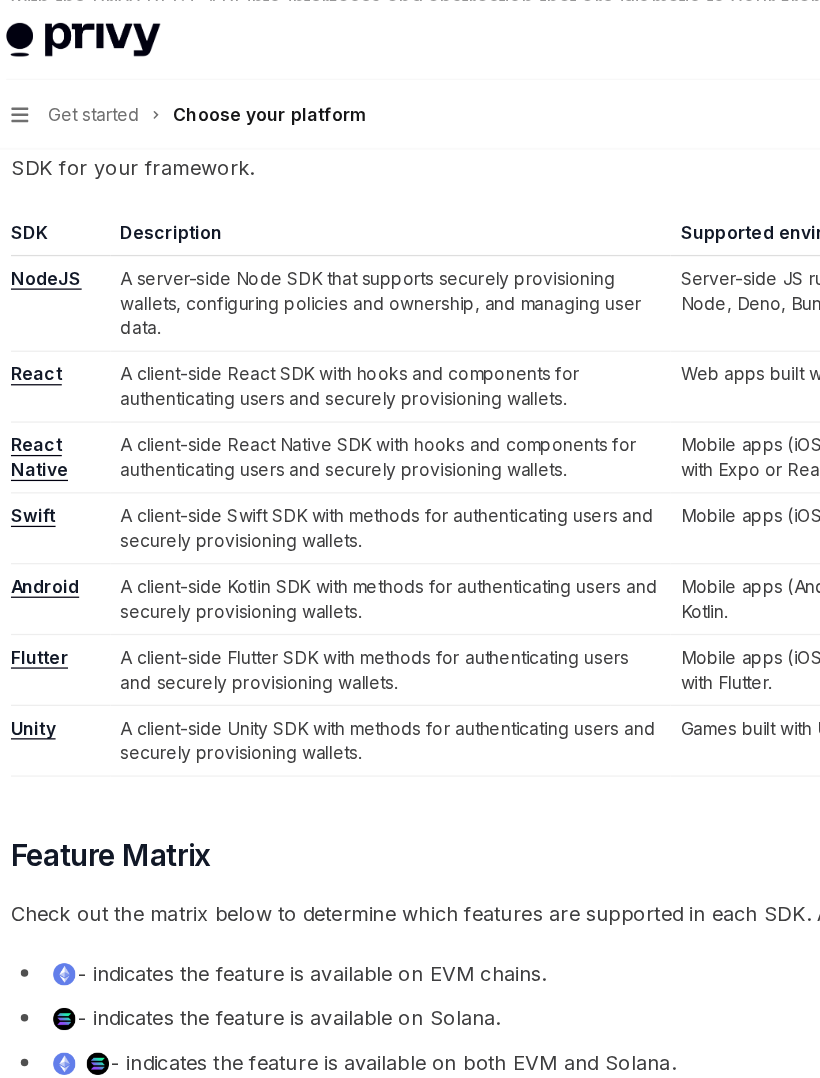 click on "Mobile apps (iOS, Android) built with Expo or React Native." at bounding box center (675, 367) 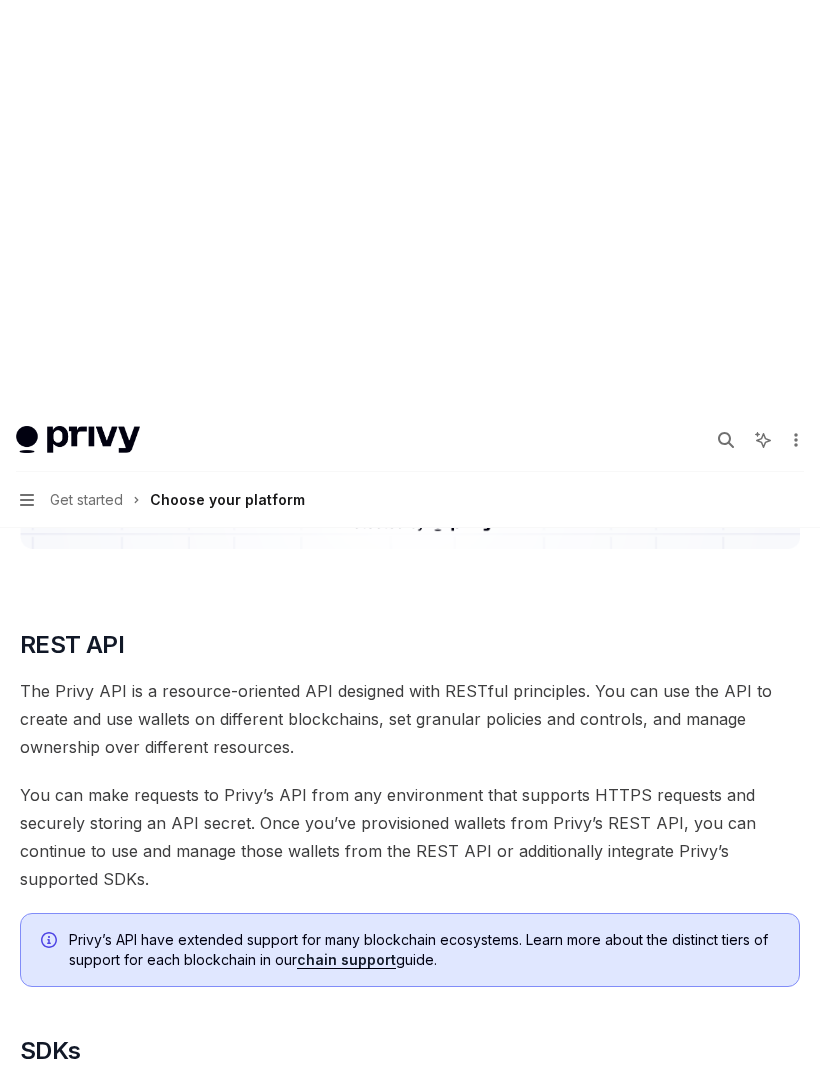scroll, scrollTop: 0, scrollLeft: 0, axis: both 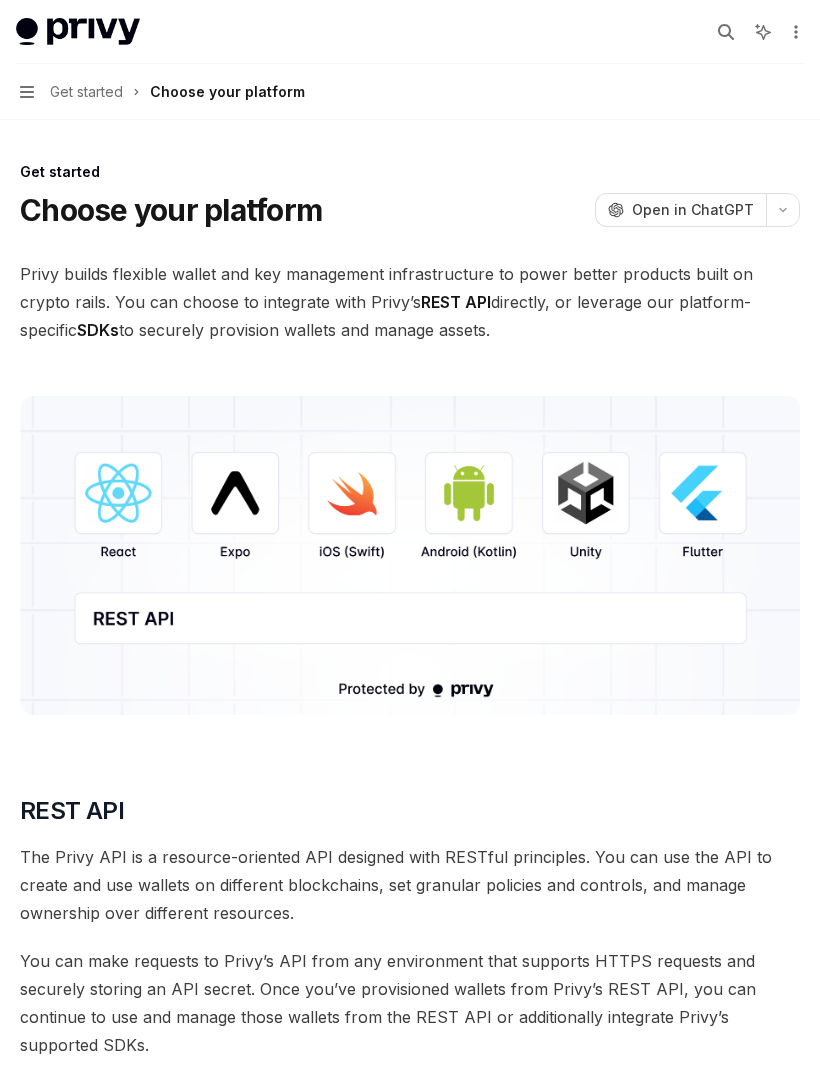 click on "Navigation Get started Choose your platform" at bounding box center [410, 92] 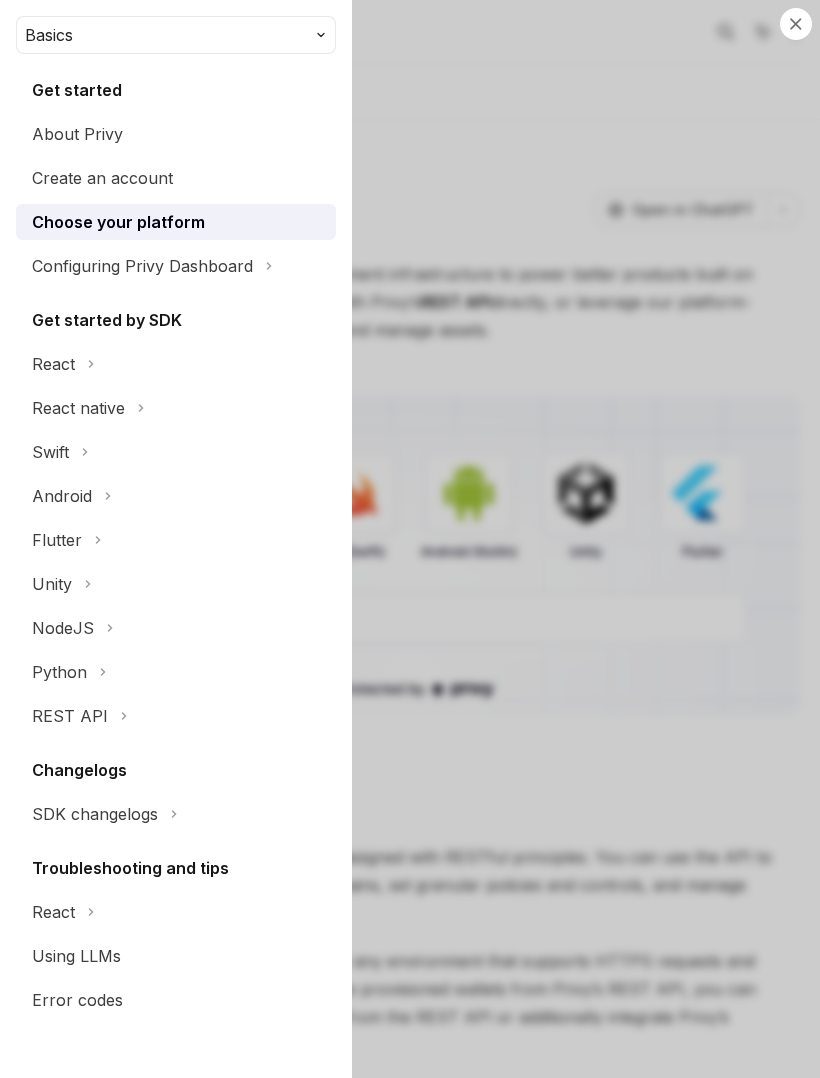 click on "NodeJS" at bounding box center (63, 628) 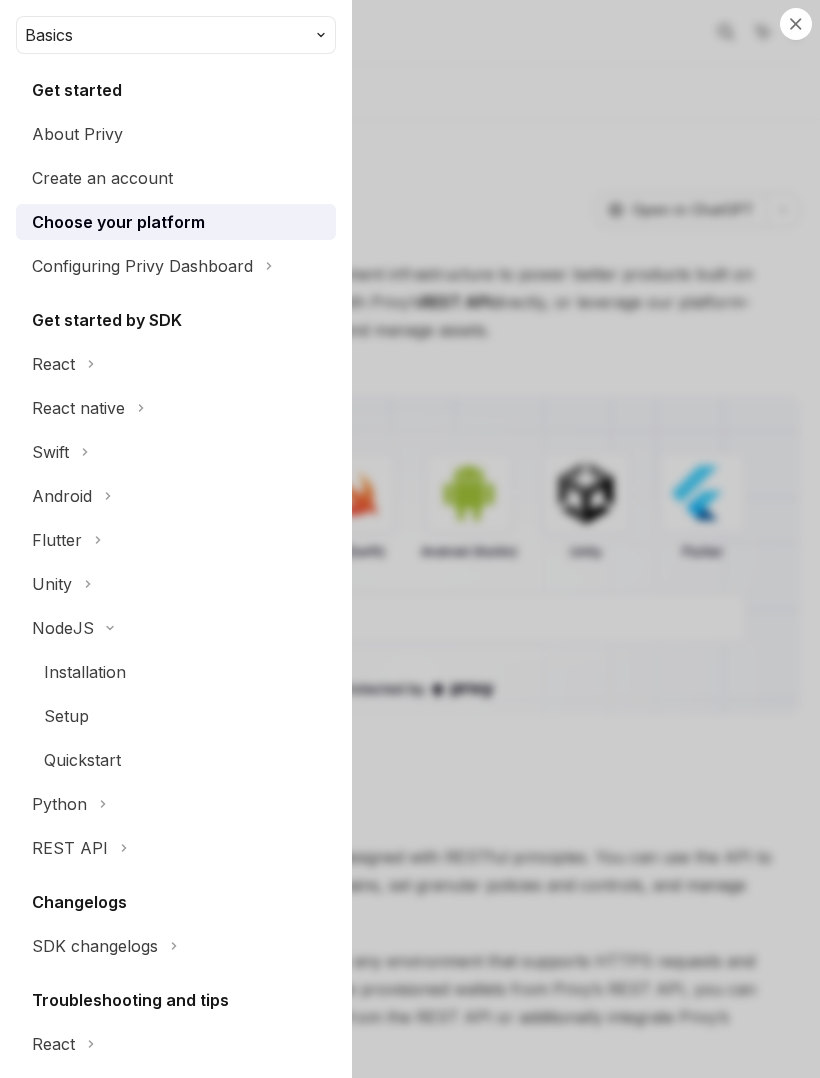 click on "NodeJS" at bounding box center (63, 628) 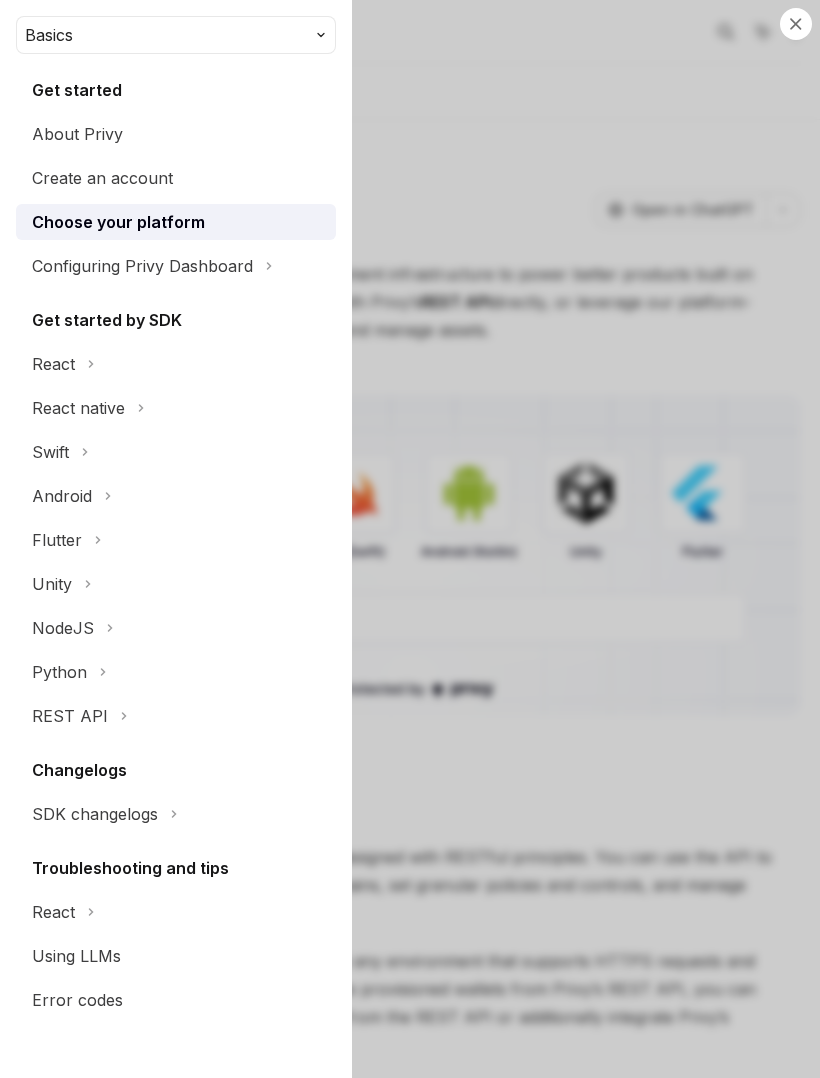 click on "Python" at bounding box center [59, 672] 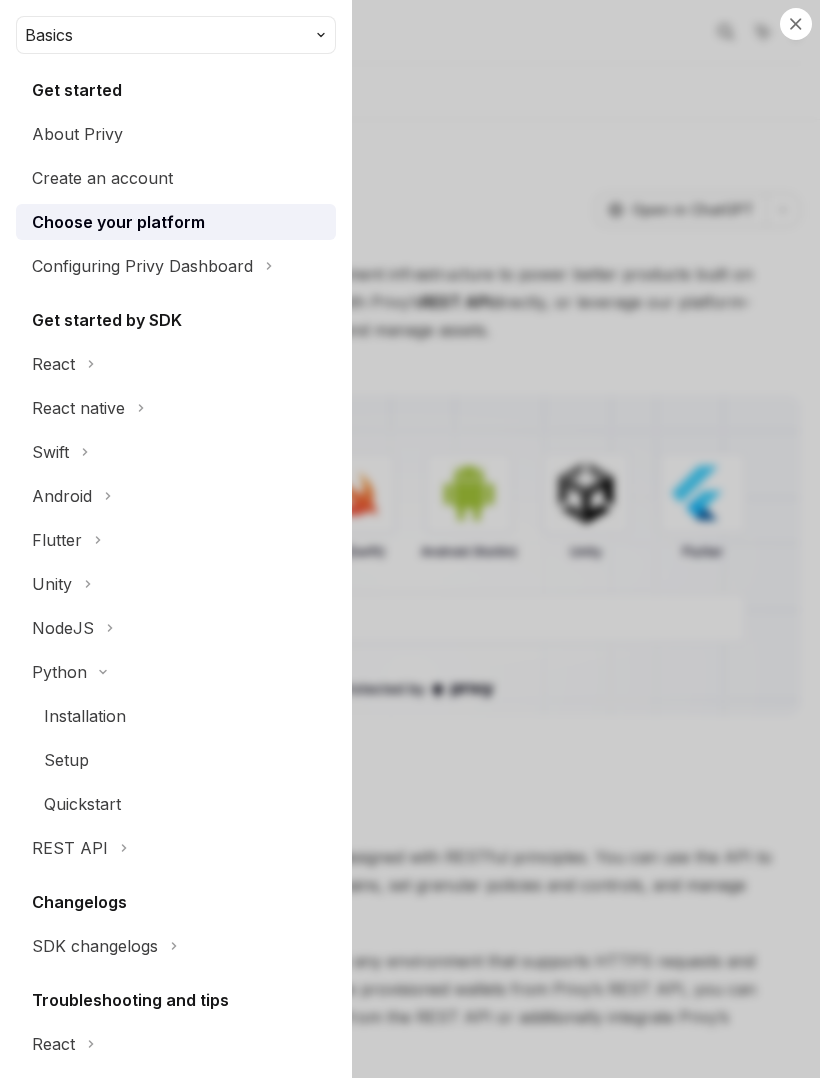 click on "Python" at bounding box center (59, 672) 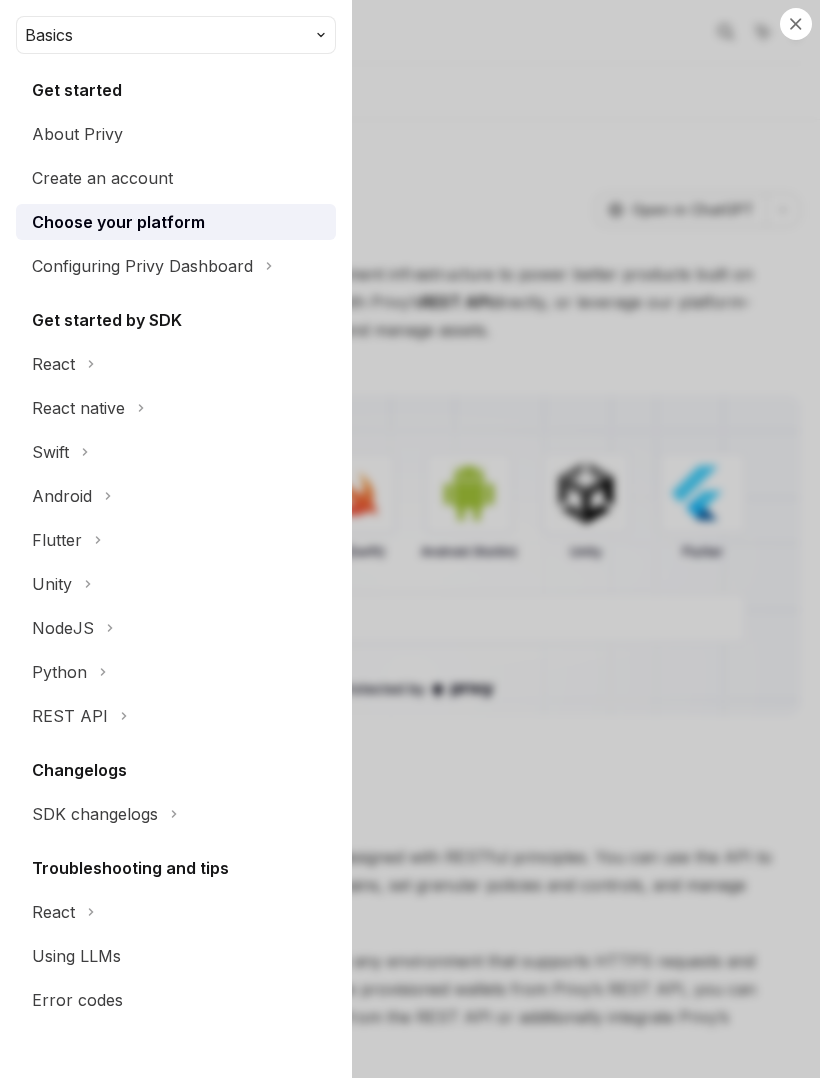 click on "Python" at bounding box center [59, 672] 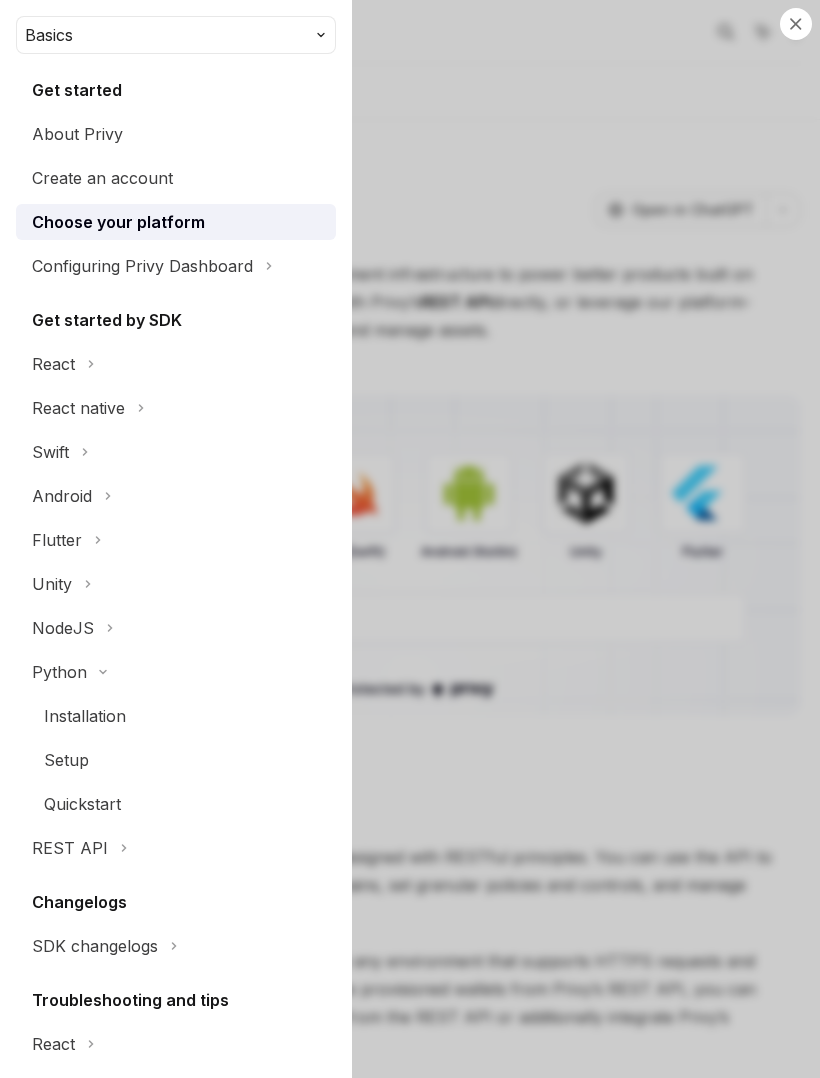 click on "Installation" at bounding box center [85, 716] 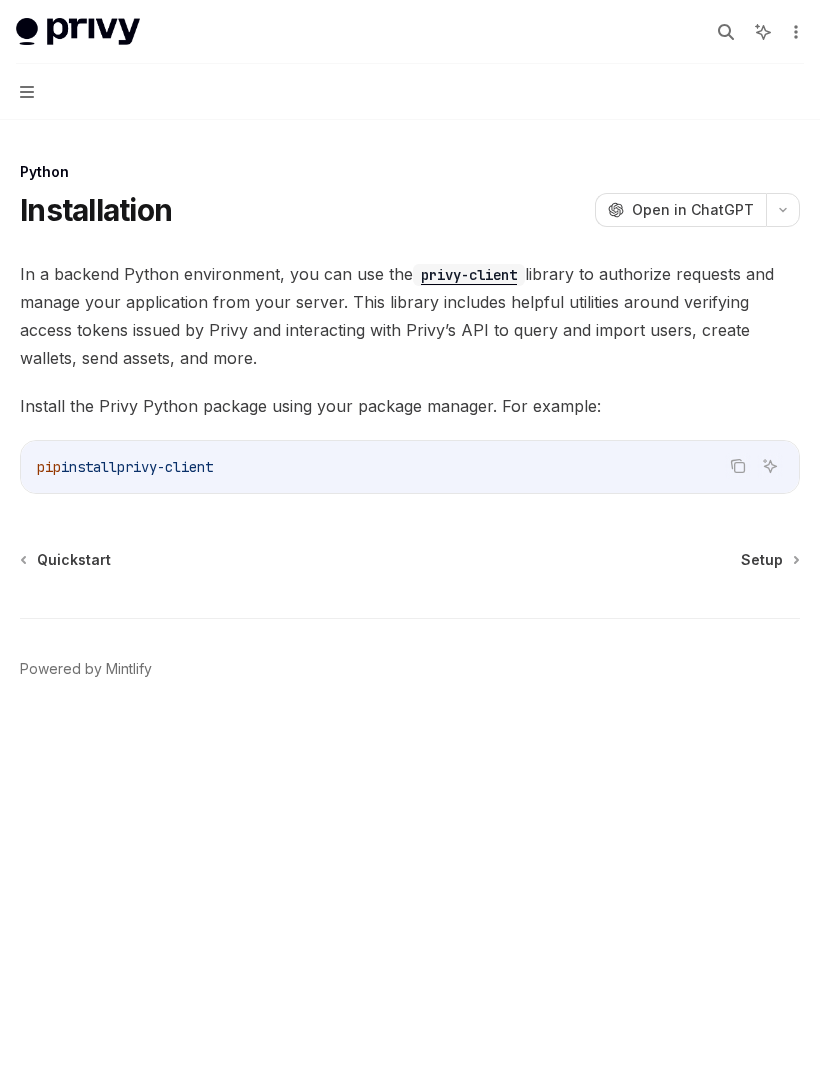 click on "Open in ChatGPT" at bounding box center [693, 210] 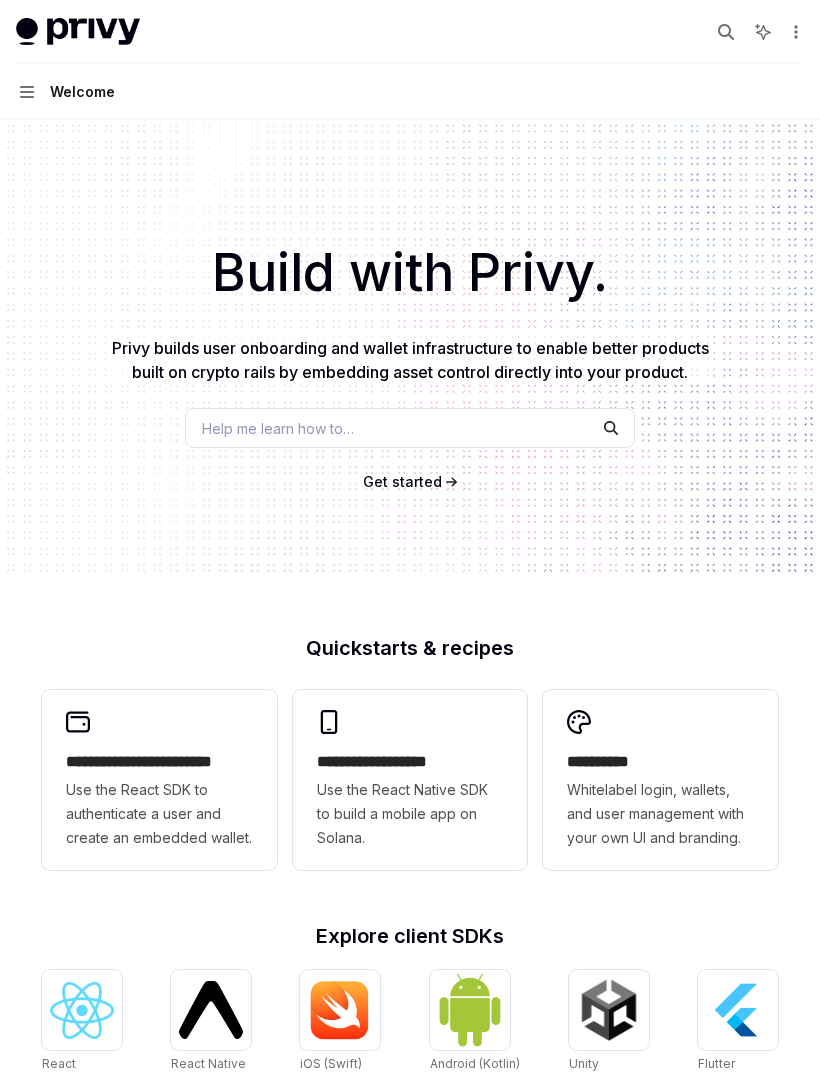 scroll, scrollTop: 0, scrollLeft: 0, axis: both 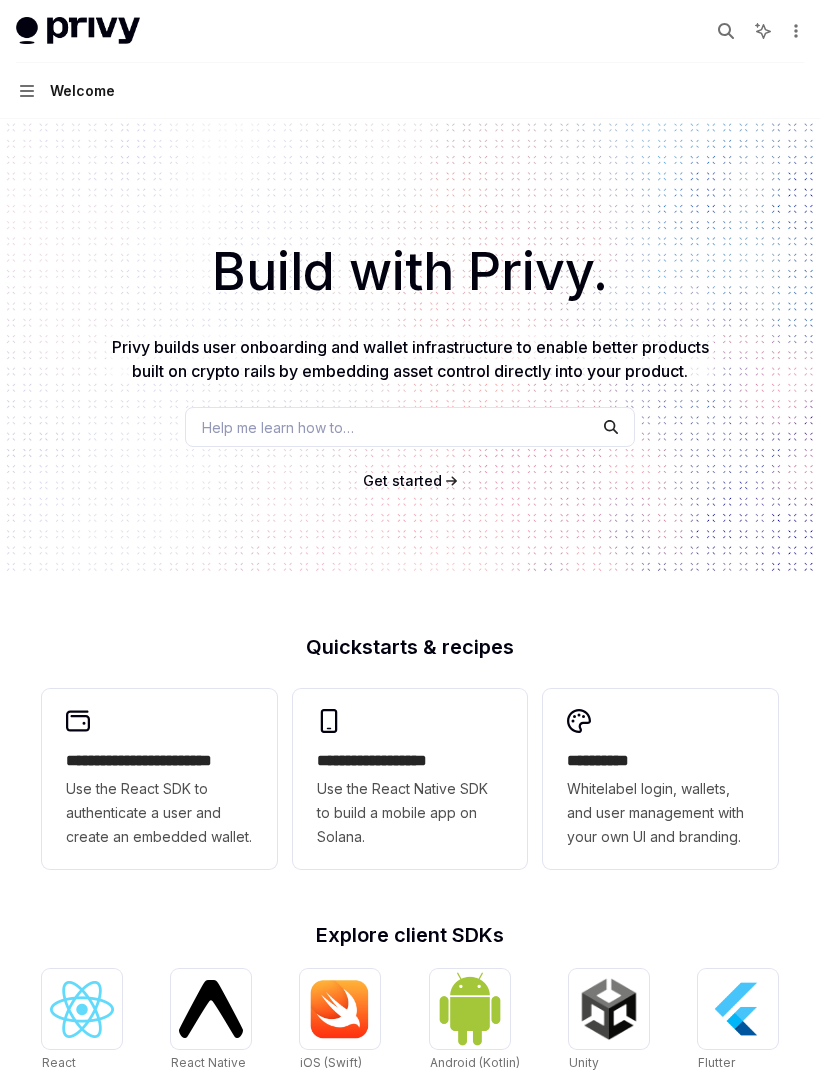 type on "*" 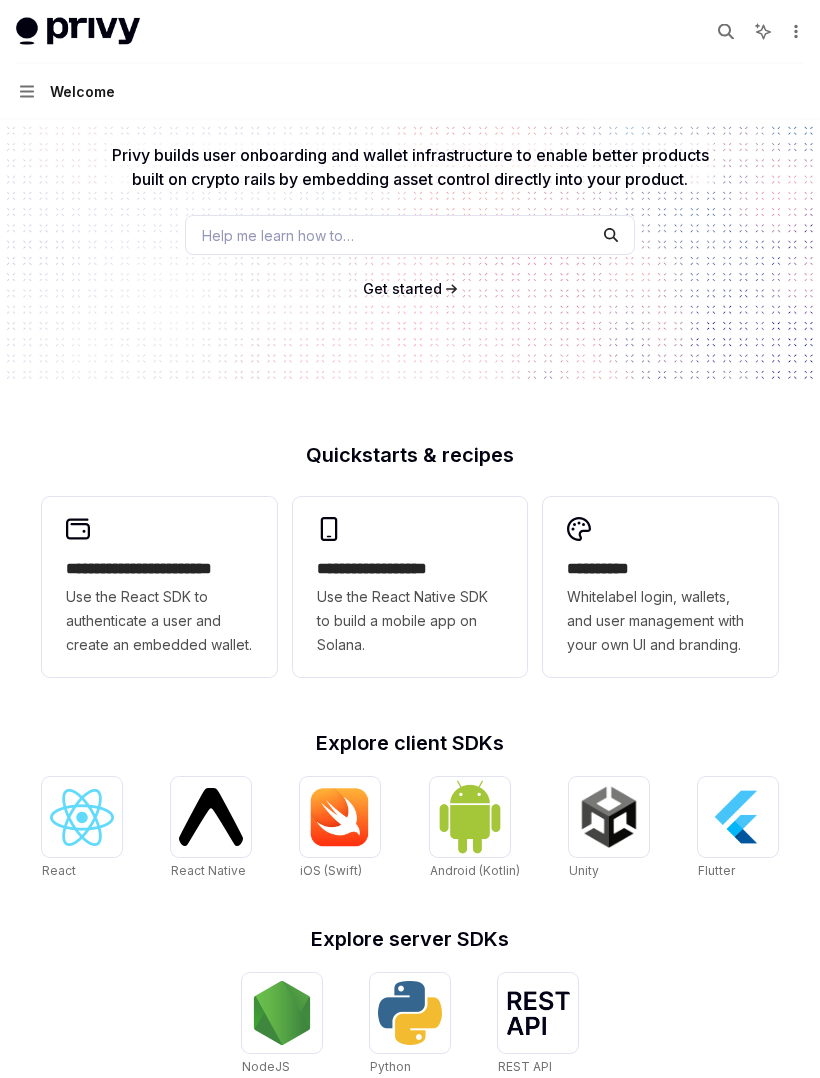 scroll, scrollTop: 193, scrollLeft: 0, axis: vertical 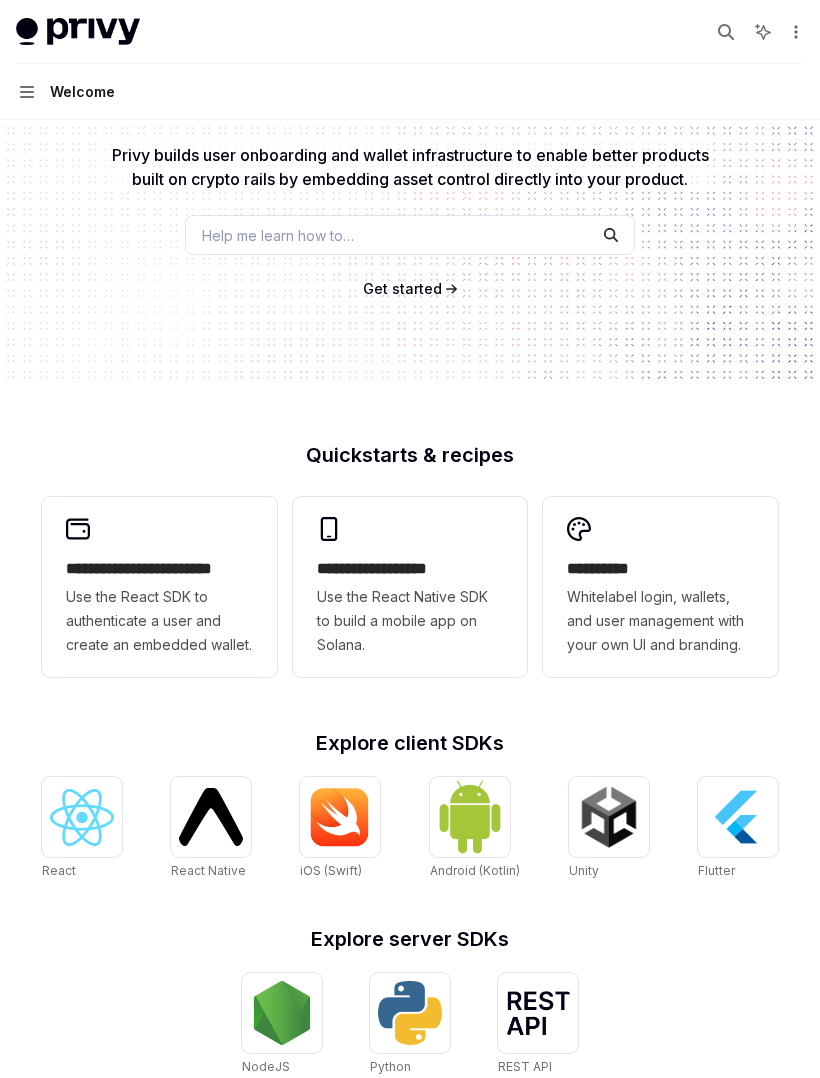 click on "Build with Privy. Privy builds user onboarding and wallet infrastructure to enable better products built on crypto
rails by embedding asset control directly into your product. Help me learn how to… Get started" at bounding box center [410, 155] 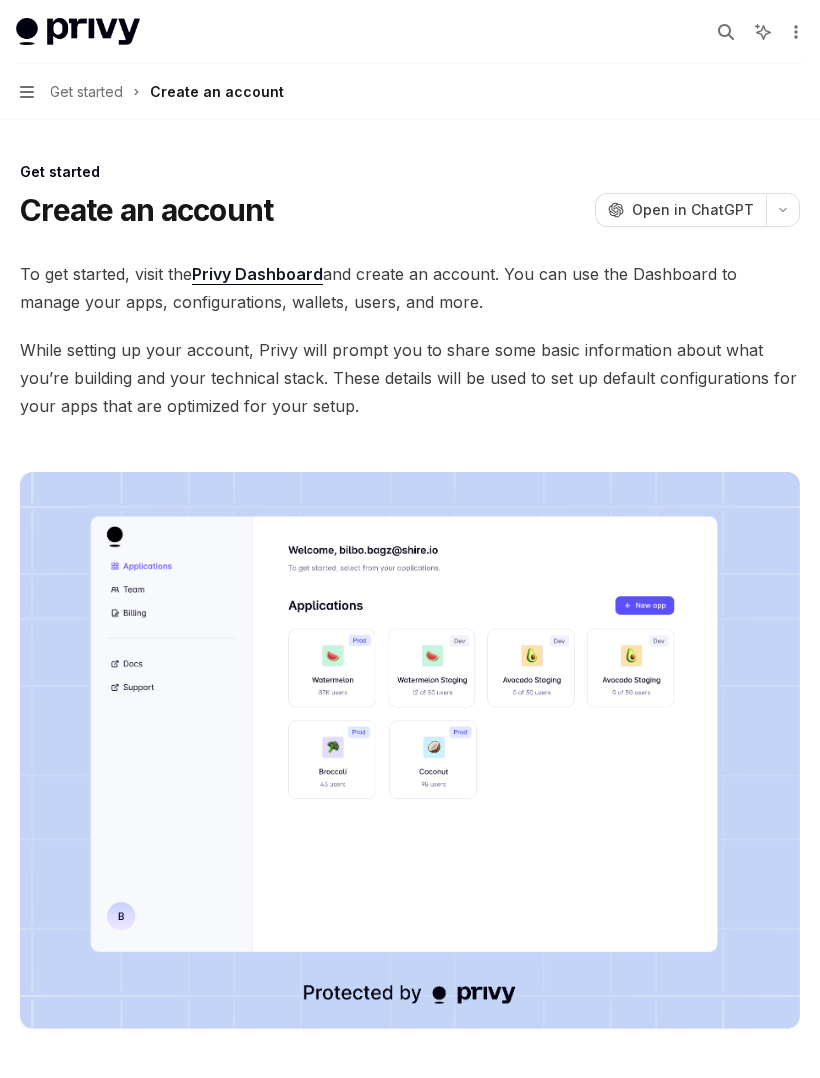 scroll, scrollTop: 0, scrollLeft: 0, axis: both 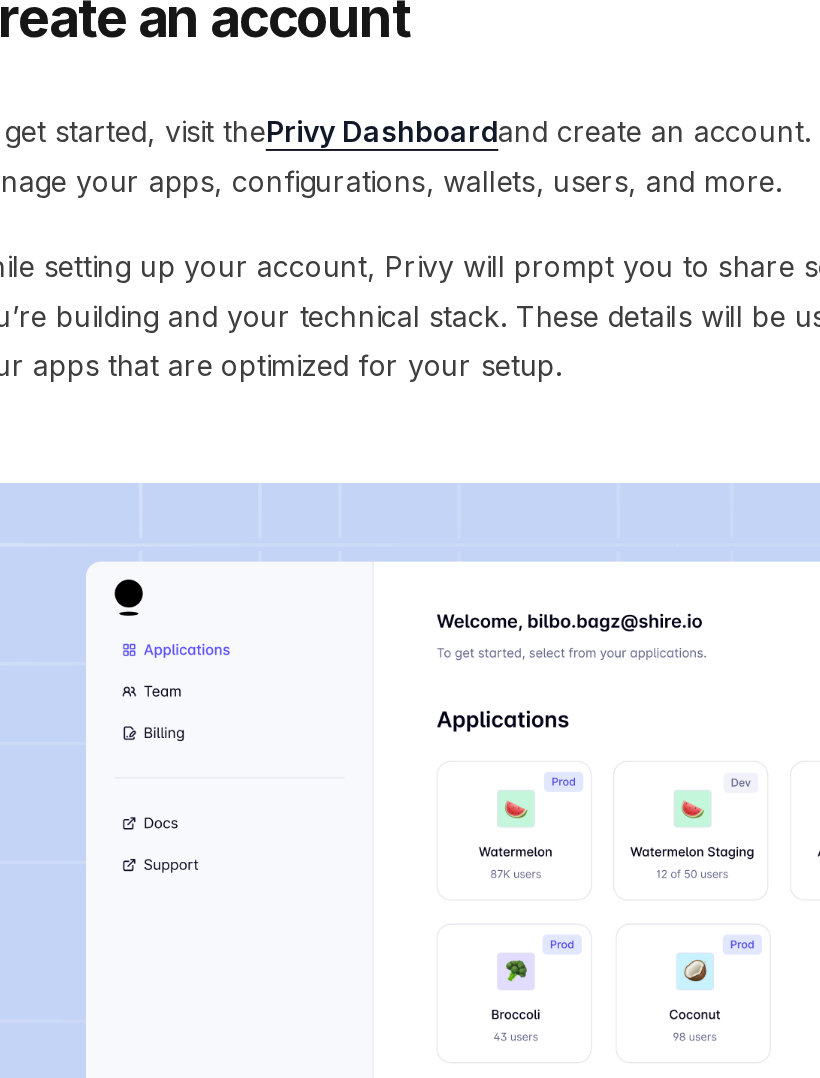 type on "*" 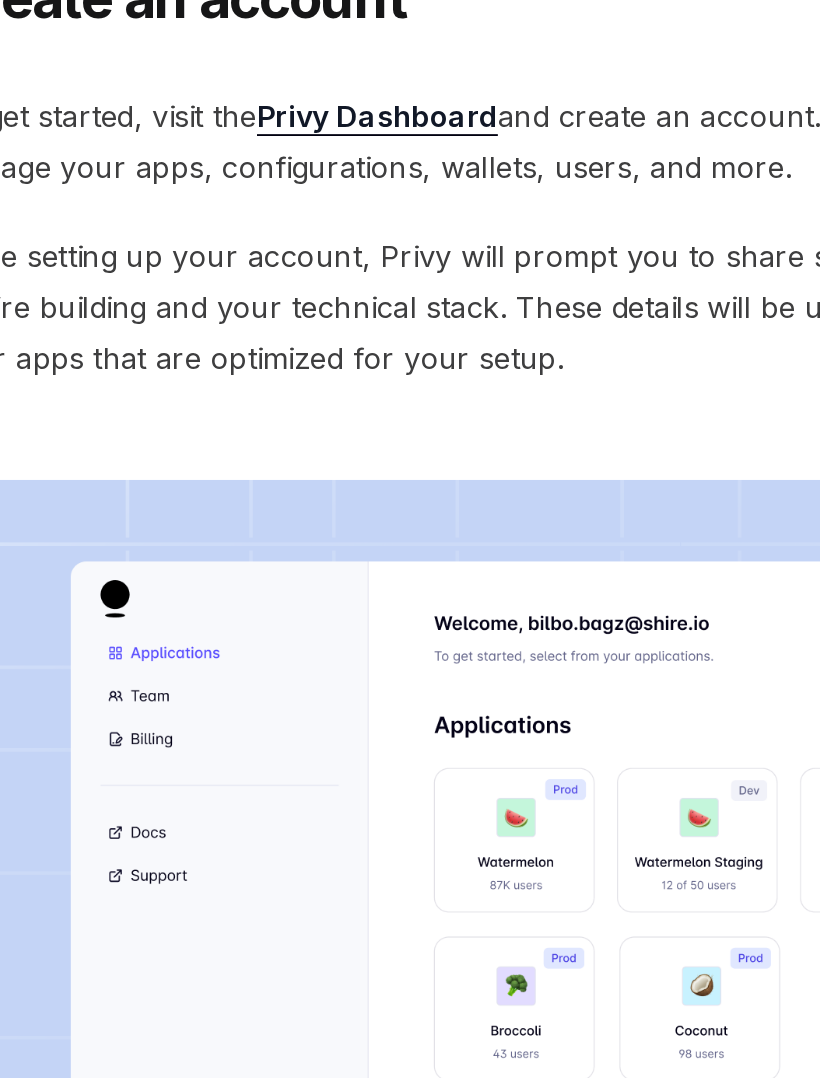 click on "Privy Dashboard" at bounding box center [257, 274] 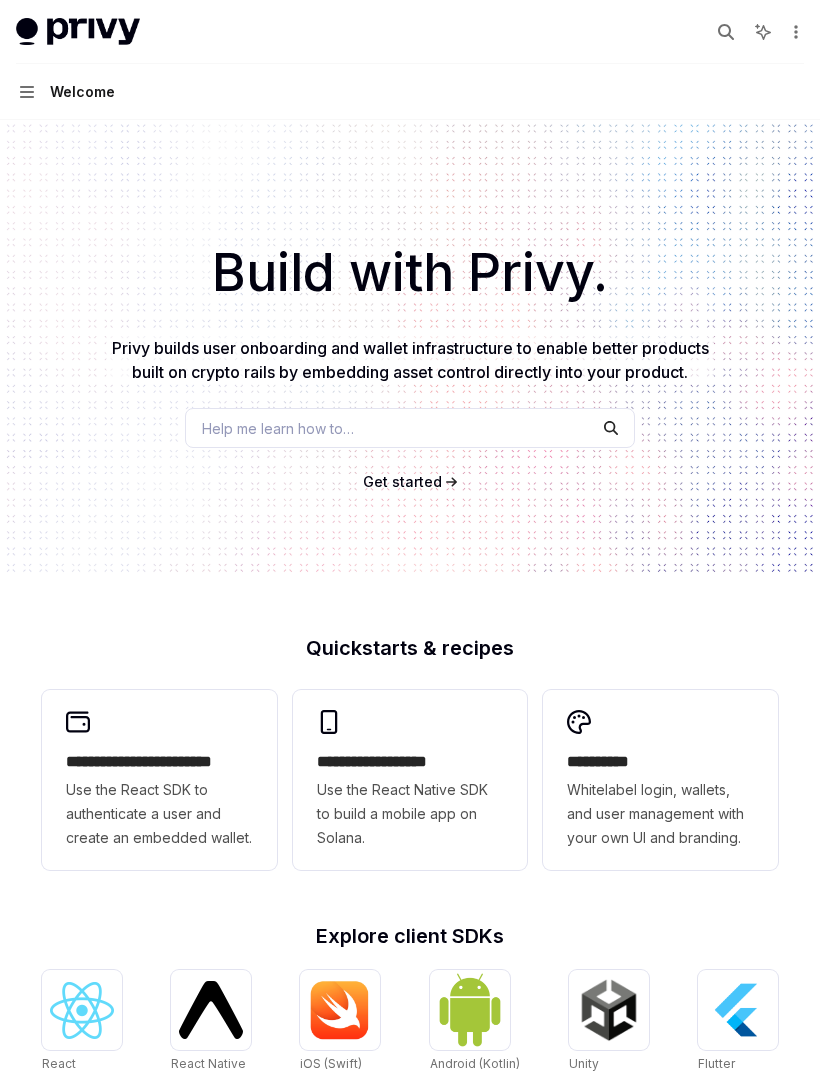scroll, scrollTop: 48, scrollLeft: 0, axis: vertical 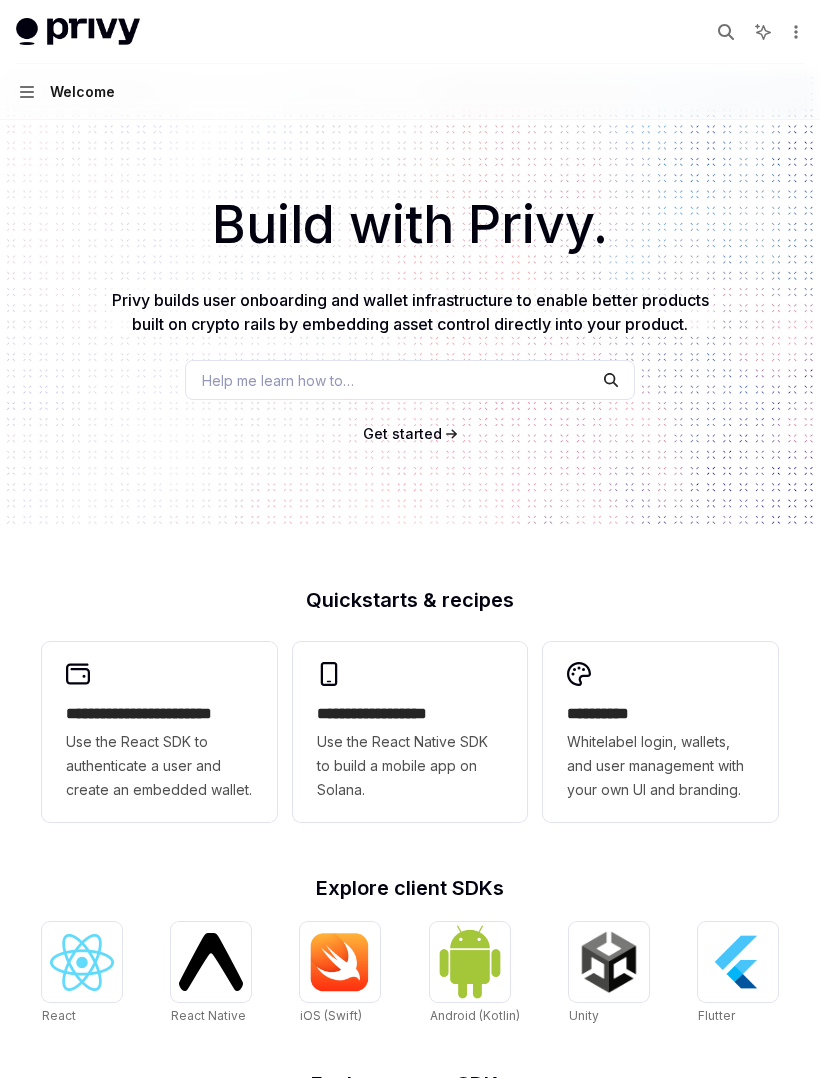 click 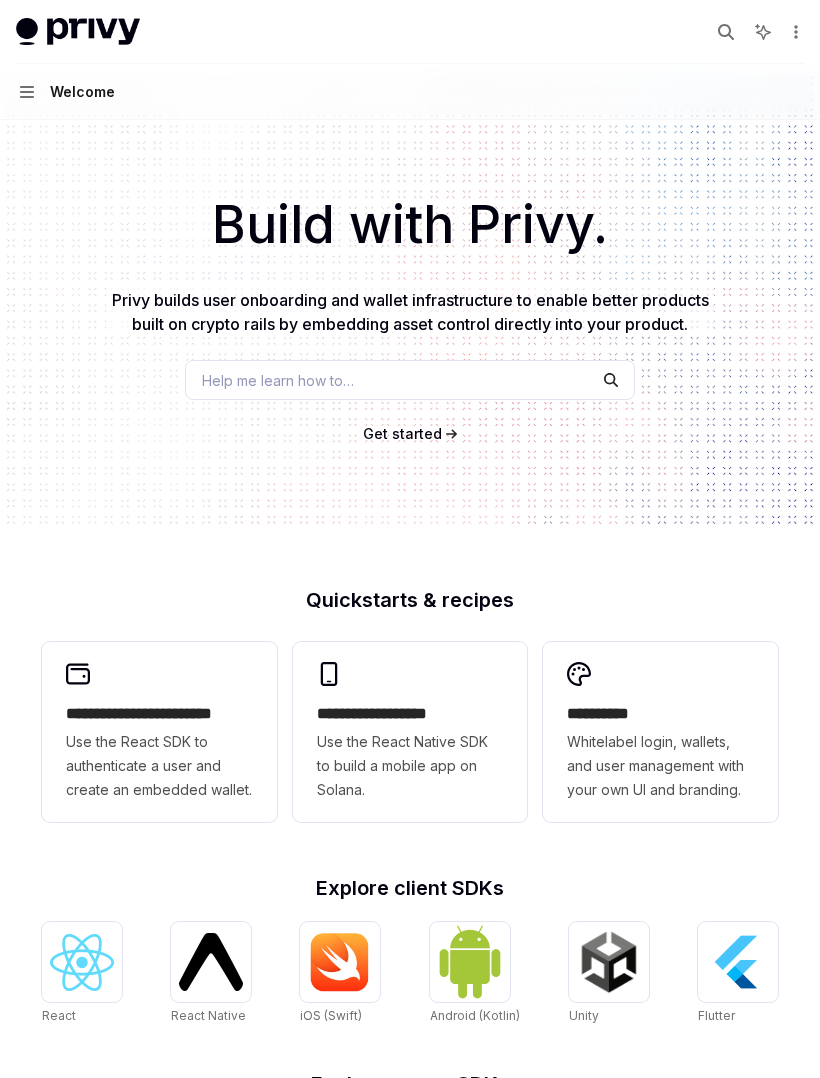 click on "**********" at bounding box center (159, 714) 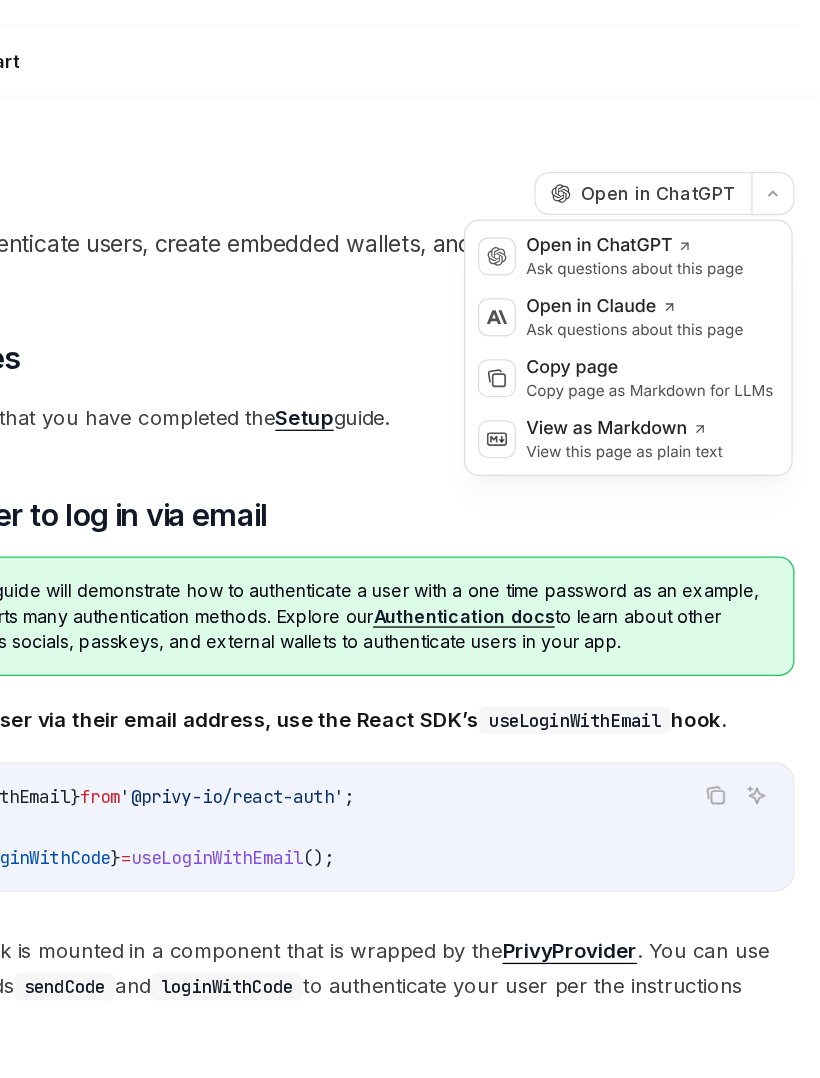 scroll, scrollTop: 14, scrollLeft: 0, axis: vertical 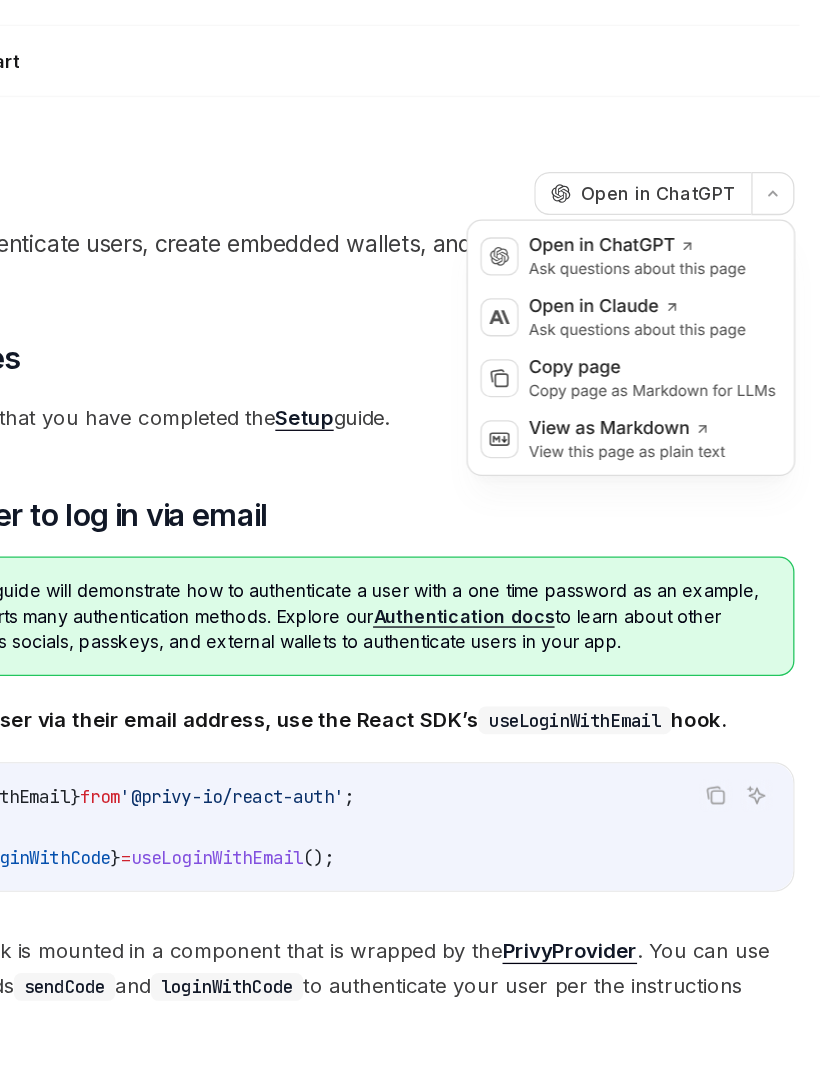 click on "Ask questions about this page" at bounding box center [676, 256] 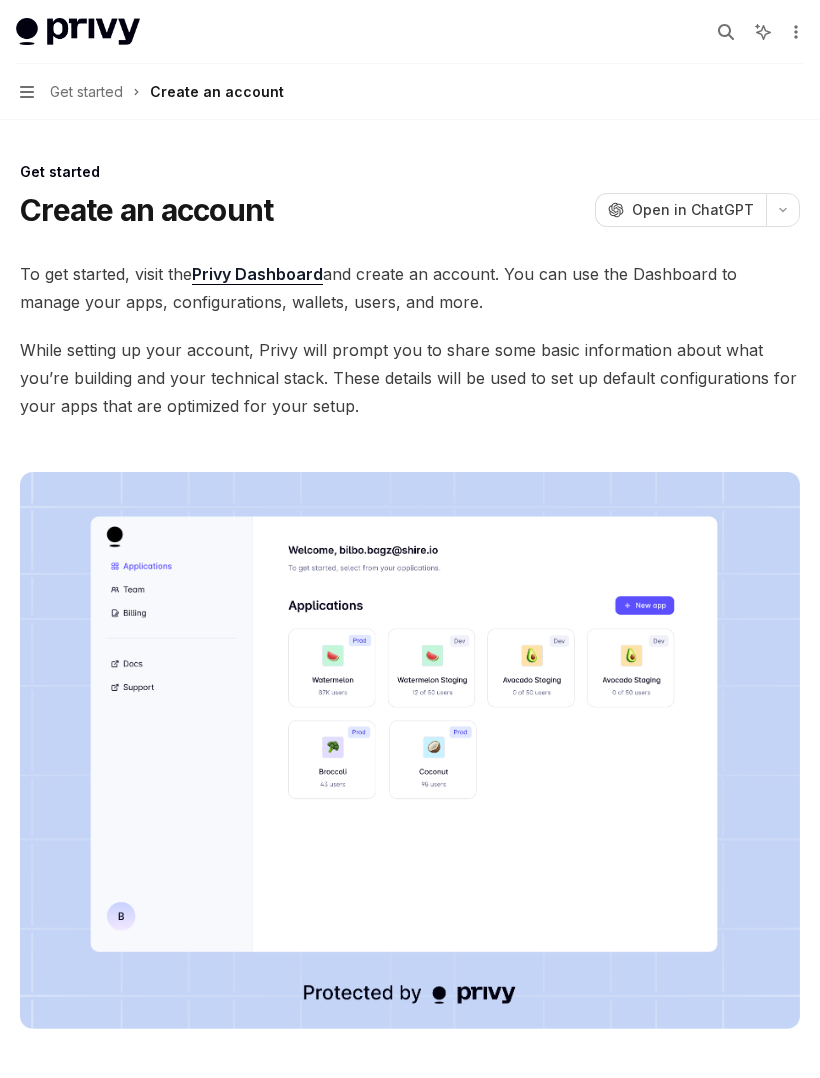 scroll, scrollTop: 0, scrollLeft: 0, axis: both 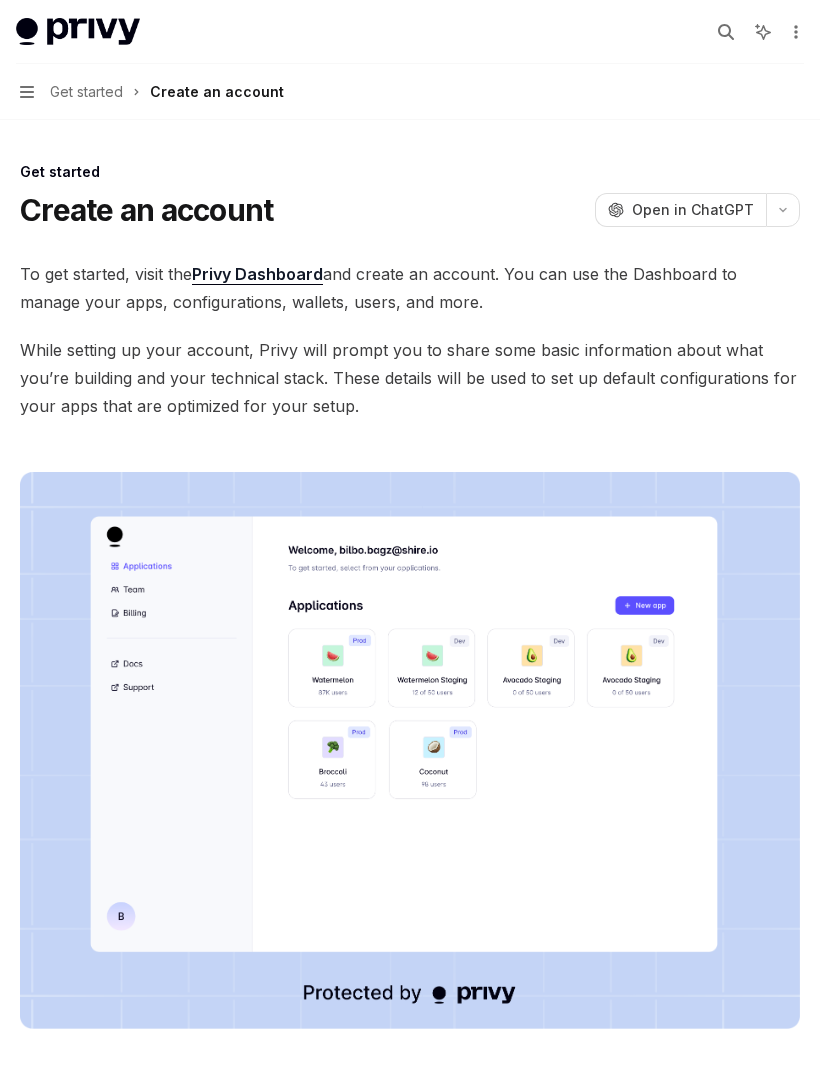 click on "Navigation Get started Create an account" at bounding box center [410, 92] 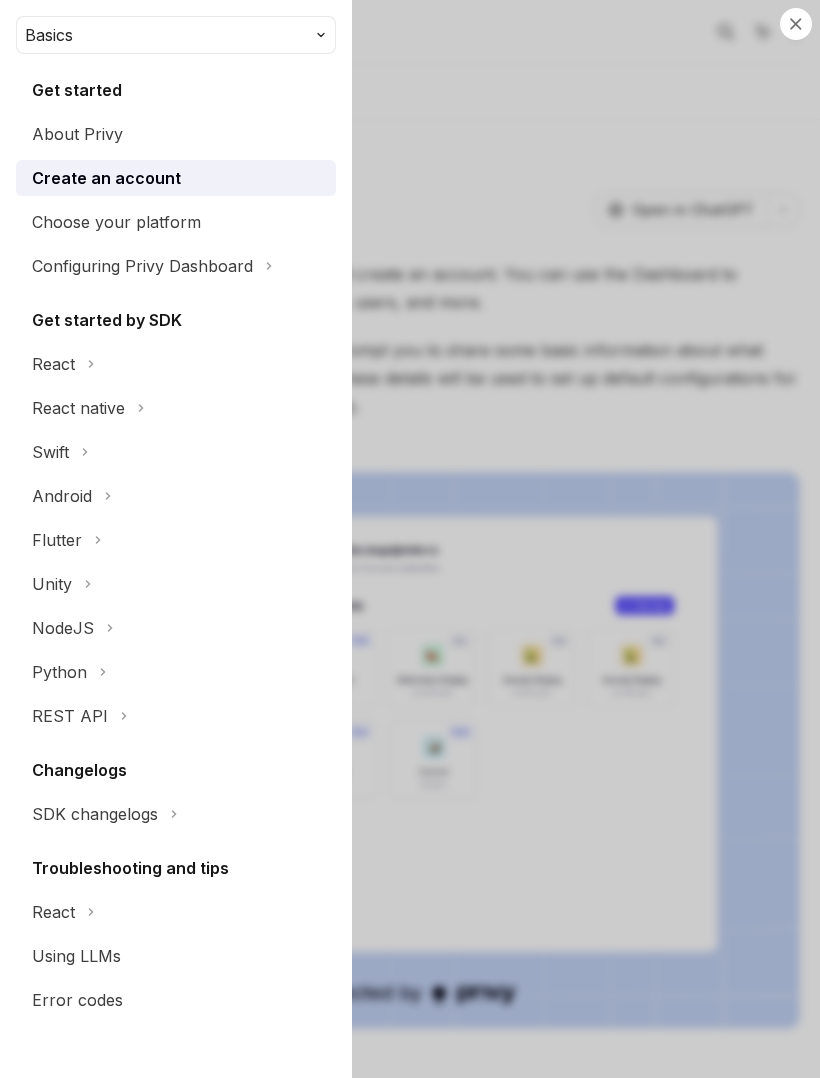 click on "Unity" at bounding box center (52, 584) 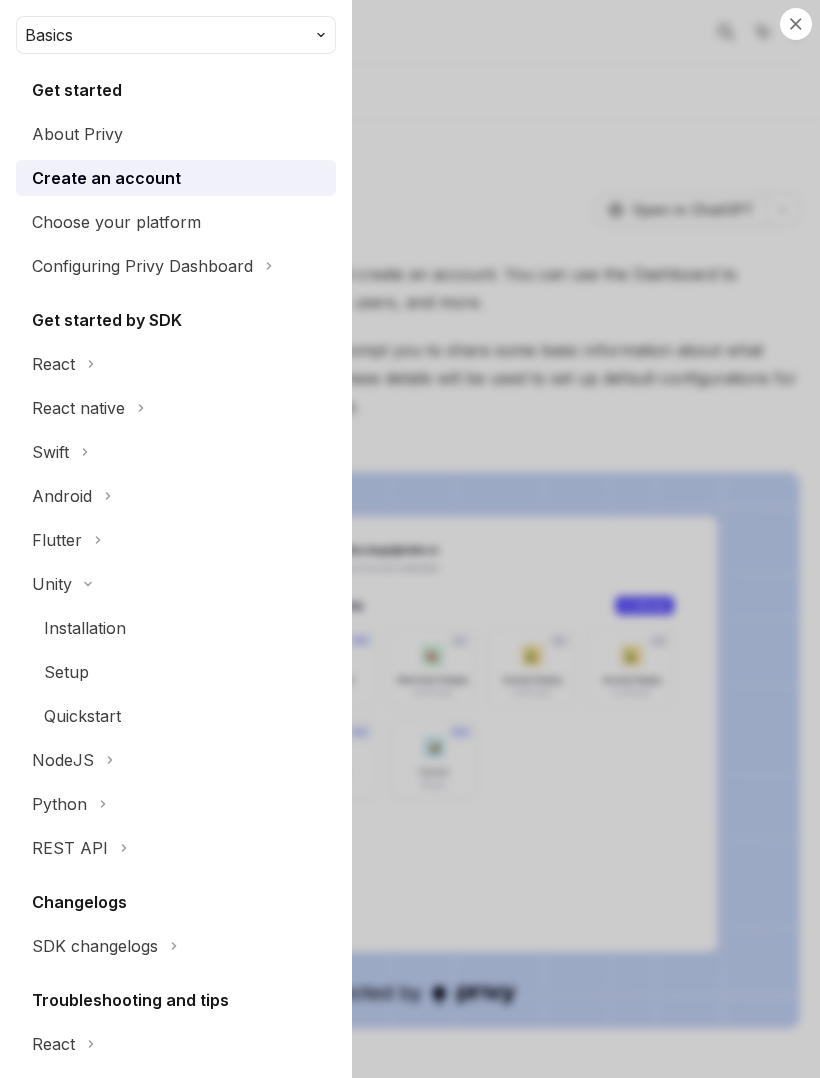 click on "NodeJS" at bounding box center [63, 760] 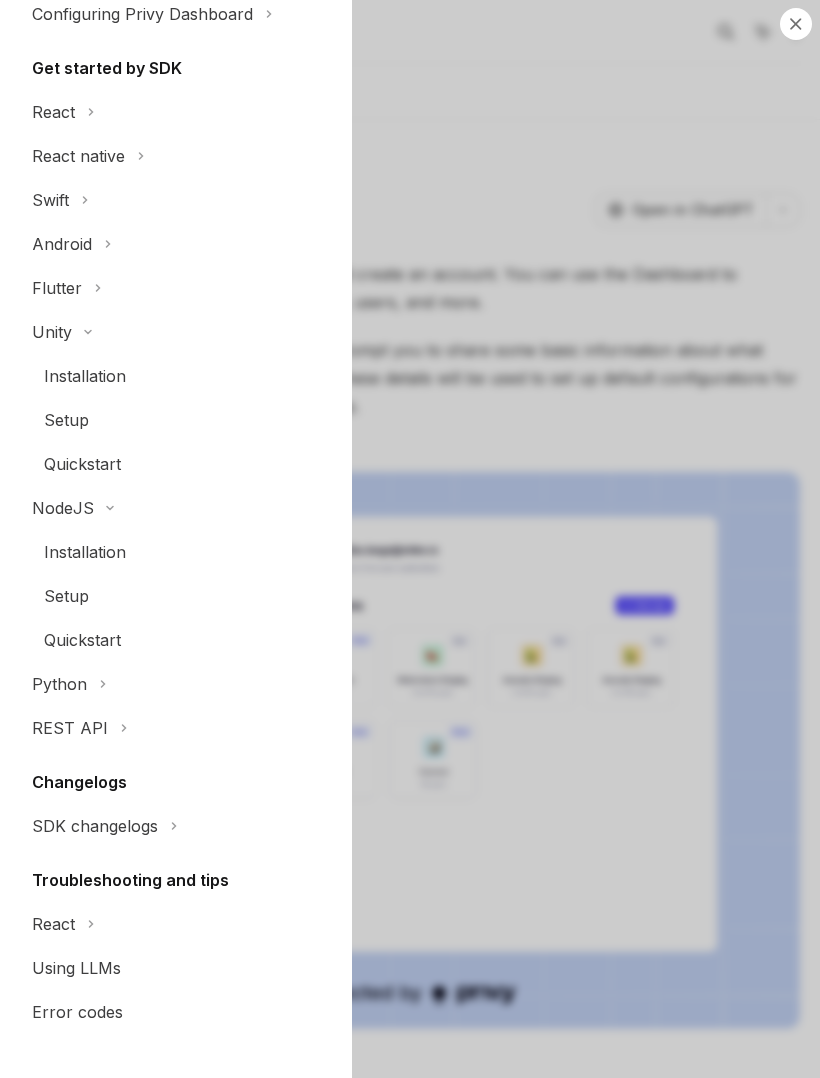 scroll, scrollTop: 252, scrollLeft: 0, axis: vertical 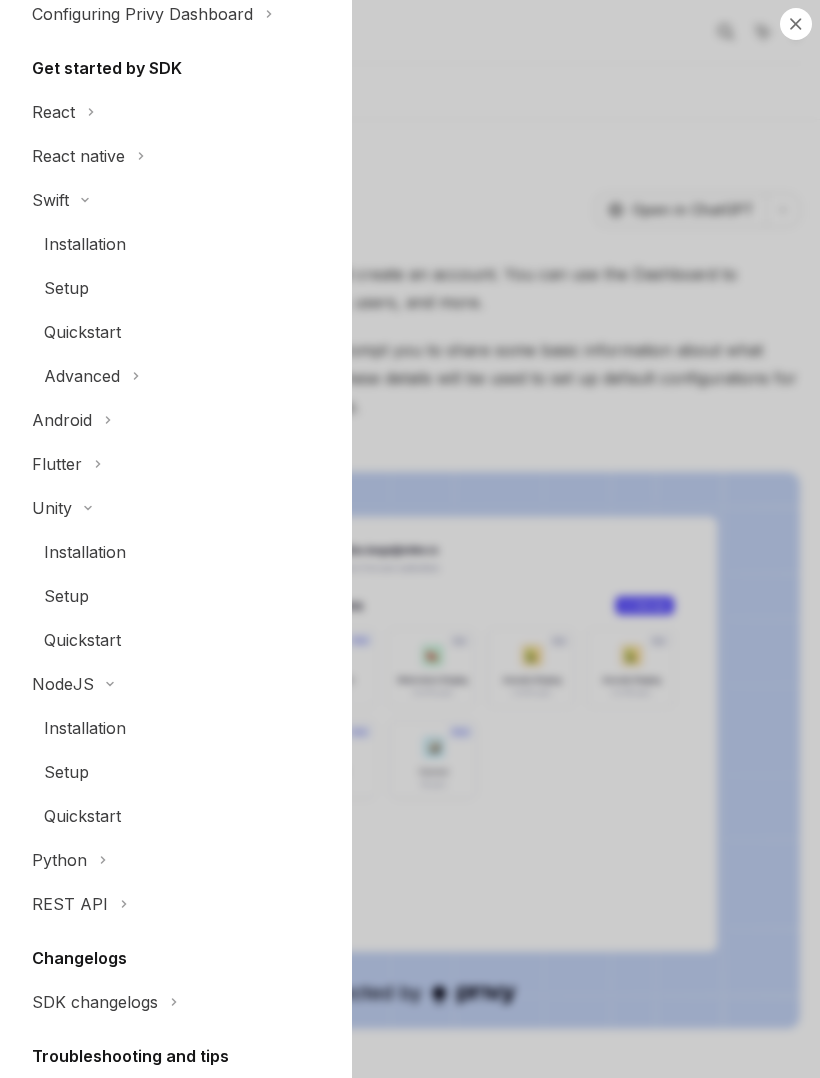 click on "Installation" at bounding box center (85, 244) 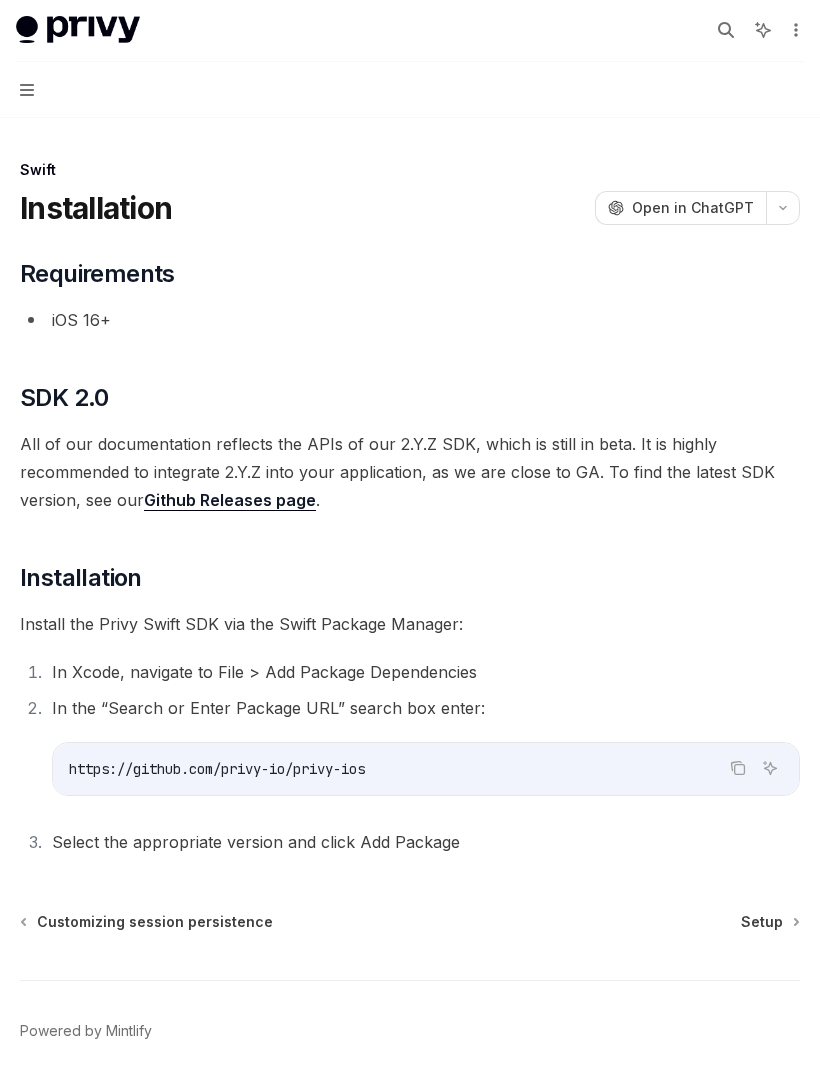 scroll, scrollTop: 18, scrollLeft: 0, axis: vertical 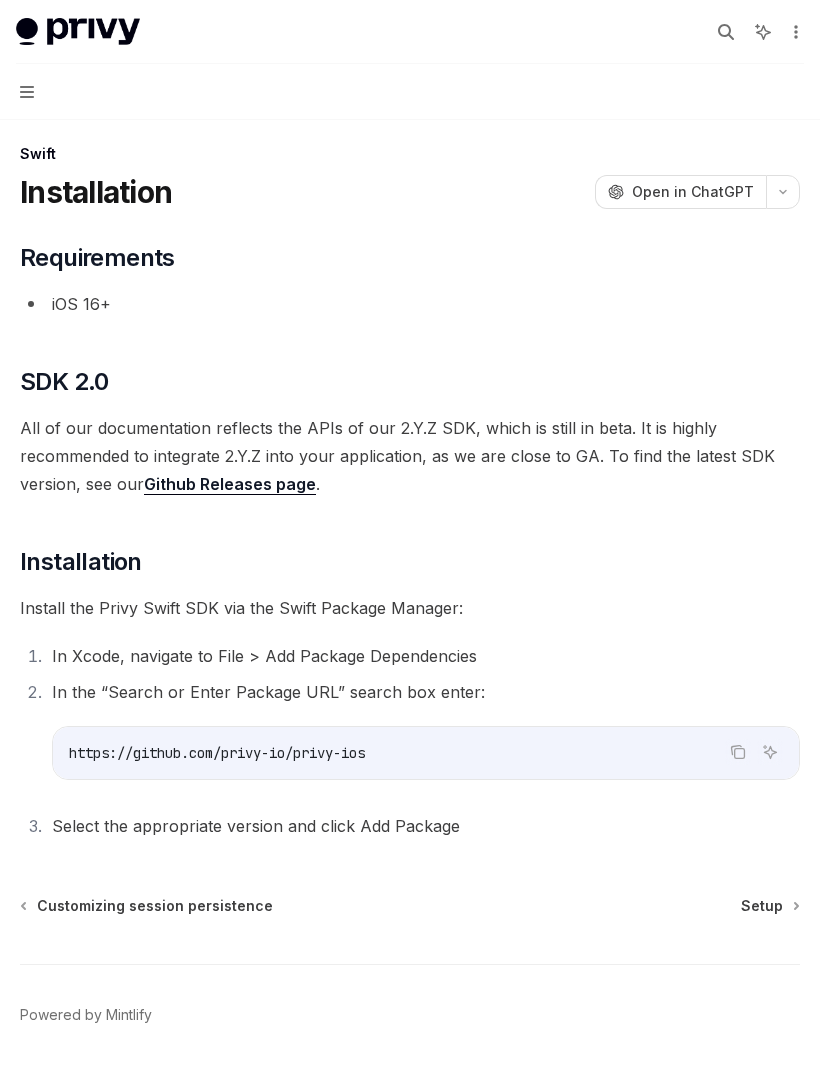 click on "All of our documentation reflects the APIs of our 2.Y.Z SDK, which is still in beta. It is highly recommended to integrate 2.Y.Z into your application, as we are close to GA. To find the latest SDK version, see our  Github Releases page ." at bounding box center [410, 456] 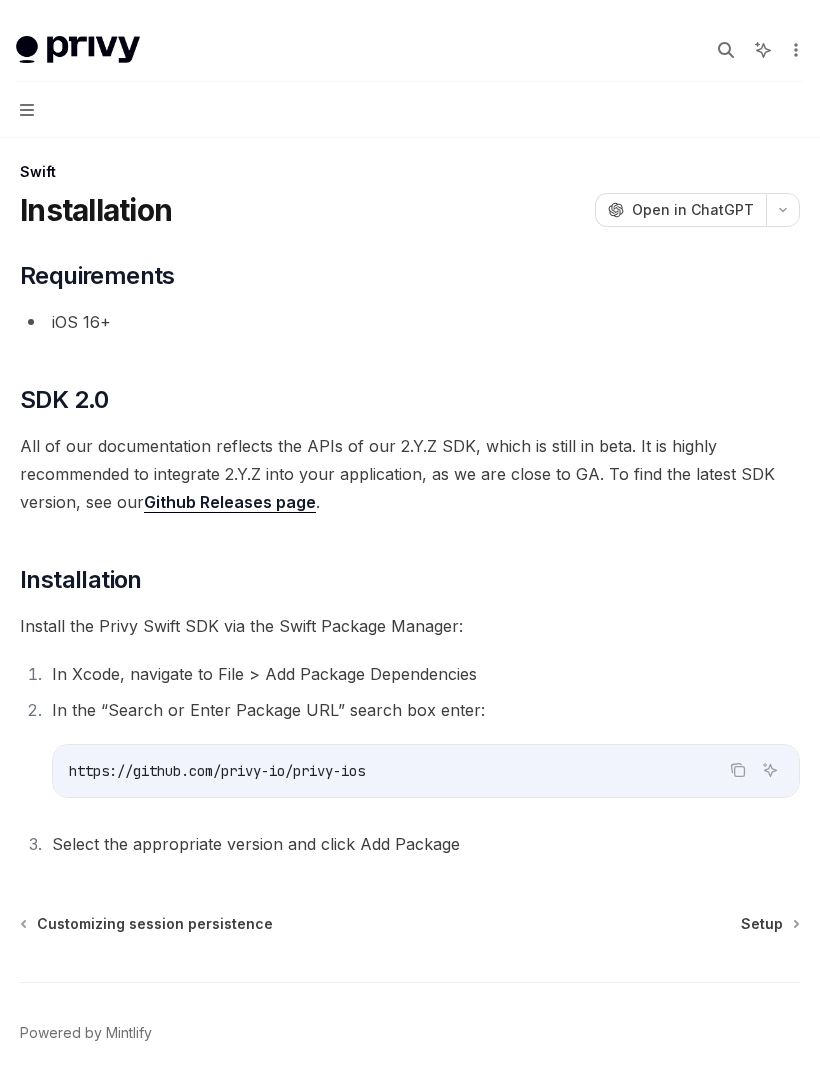 scroll, scrollTop: 0, scrollLeft: 0, axis: both 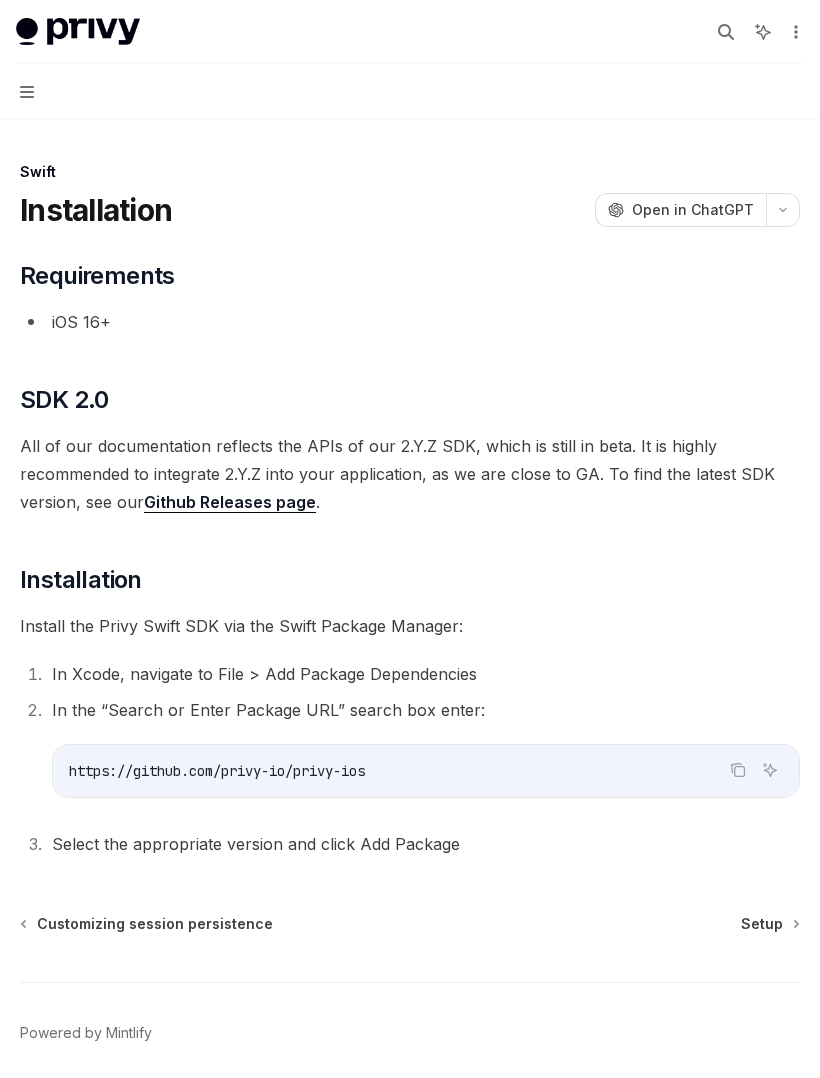 click 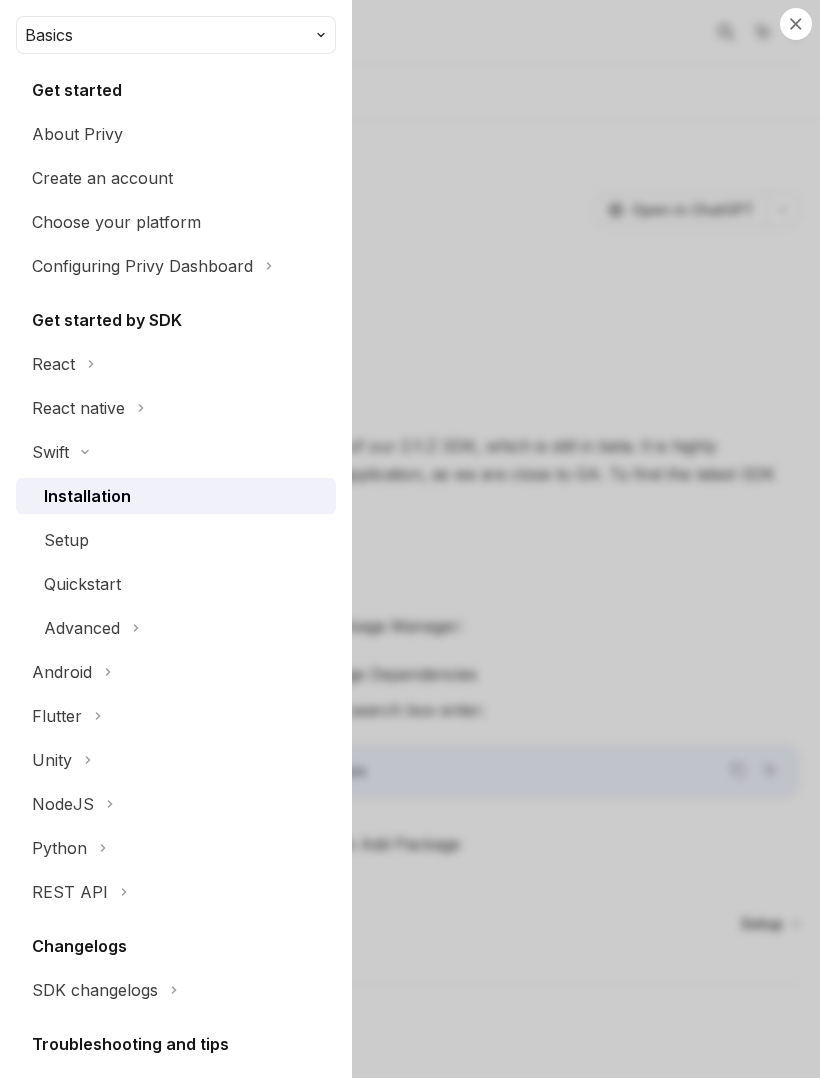 click on "About Privy" at bounding box center (77, 134) 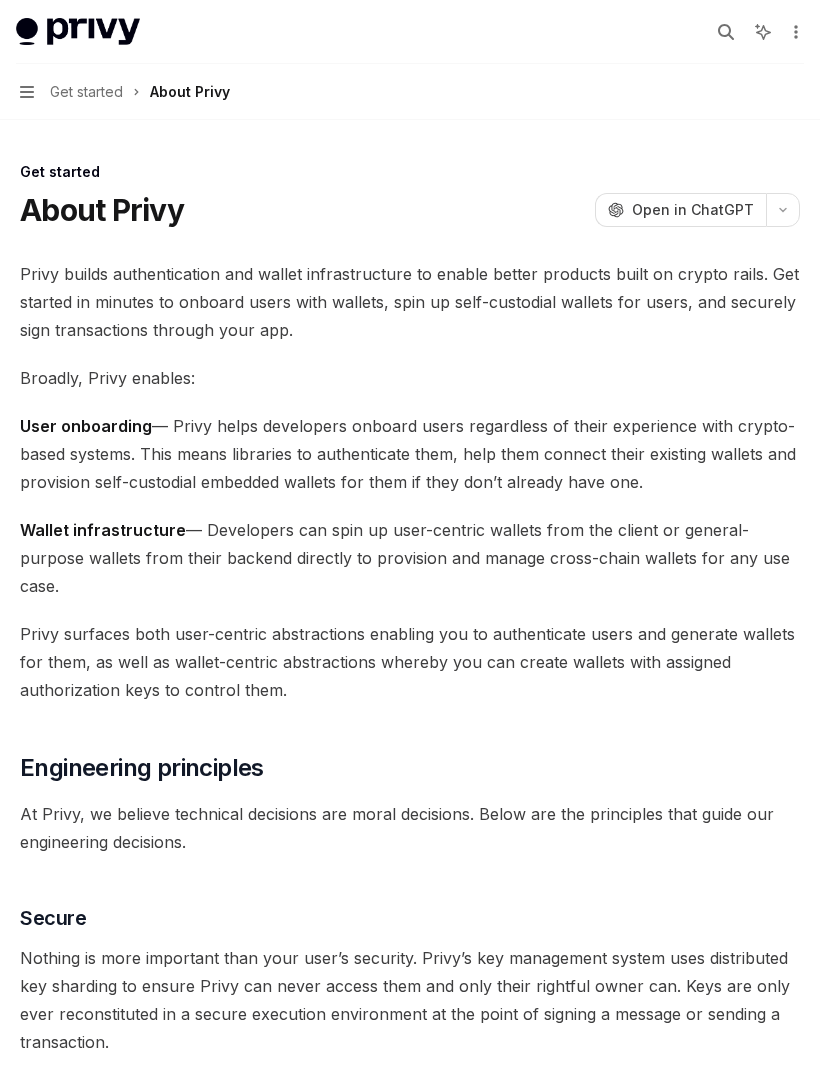 click 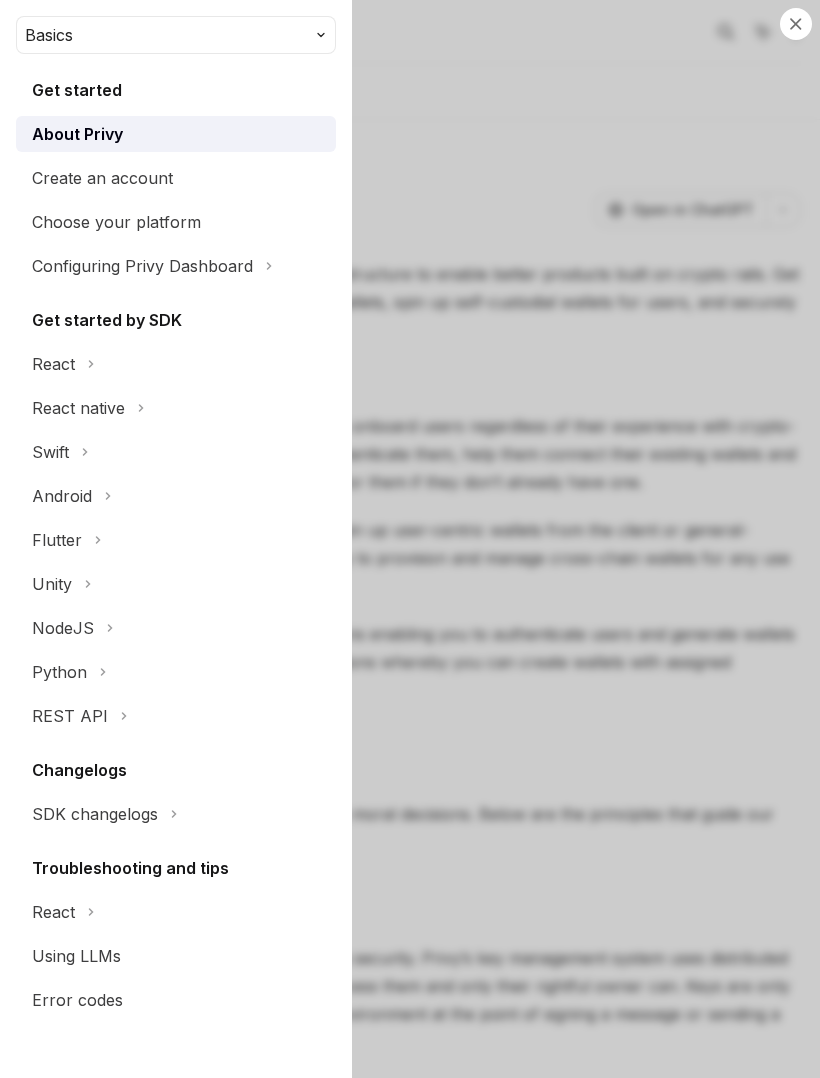 click on "Create an account" at bounding box center (102, 178) 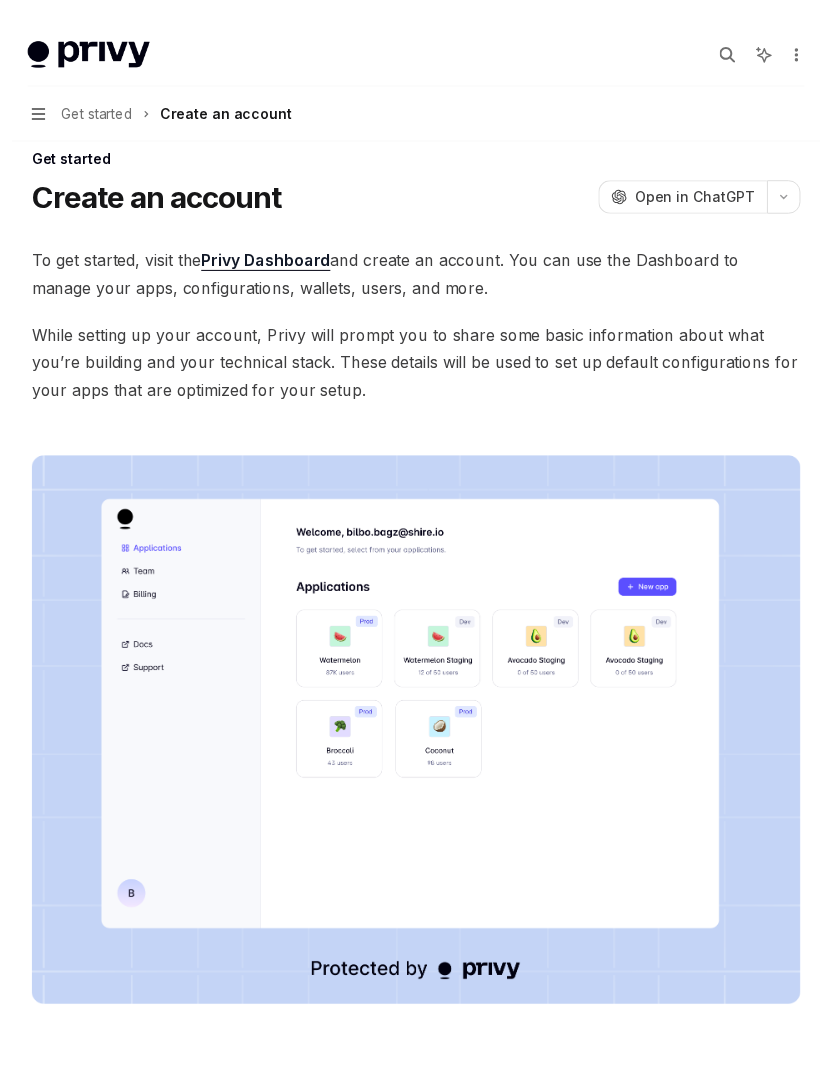 scroll, scrollTop: 0, scrollLeft: 0, axis: both 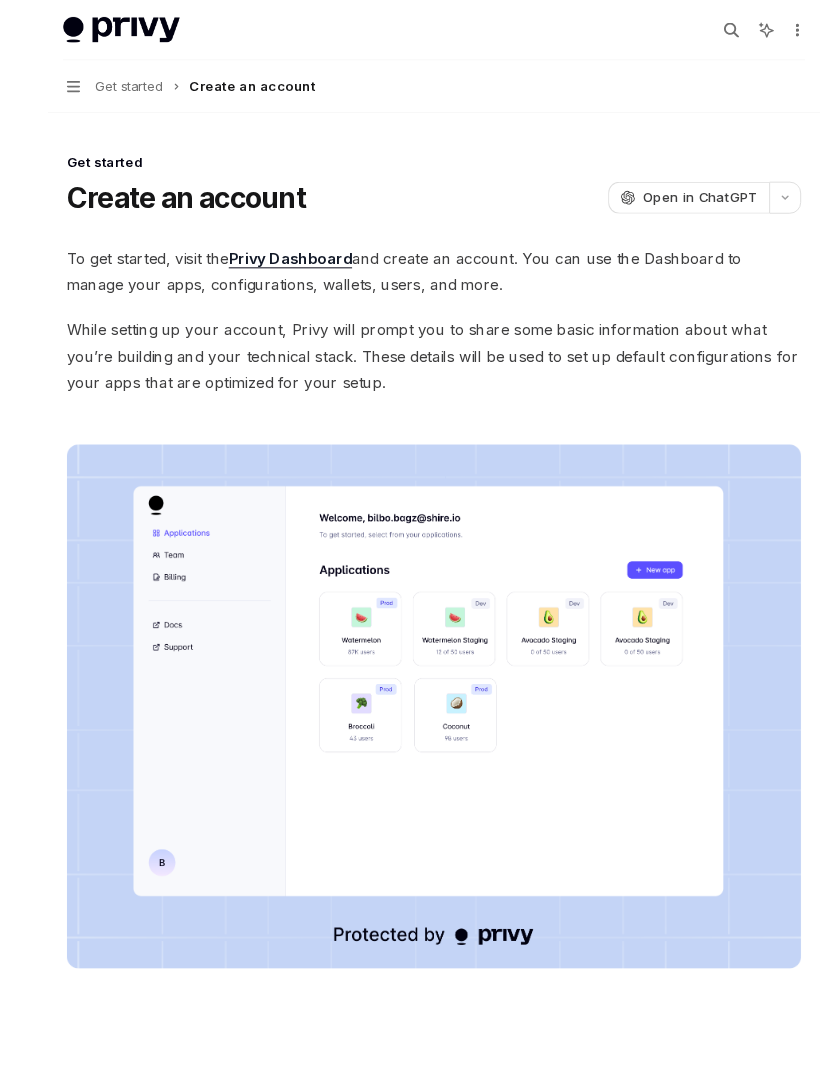 type on "*" 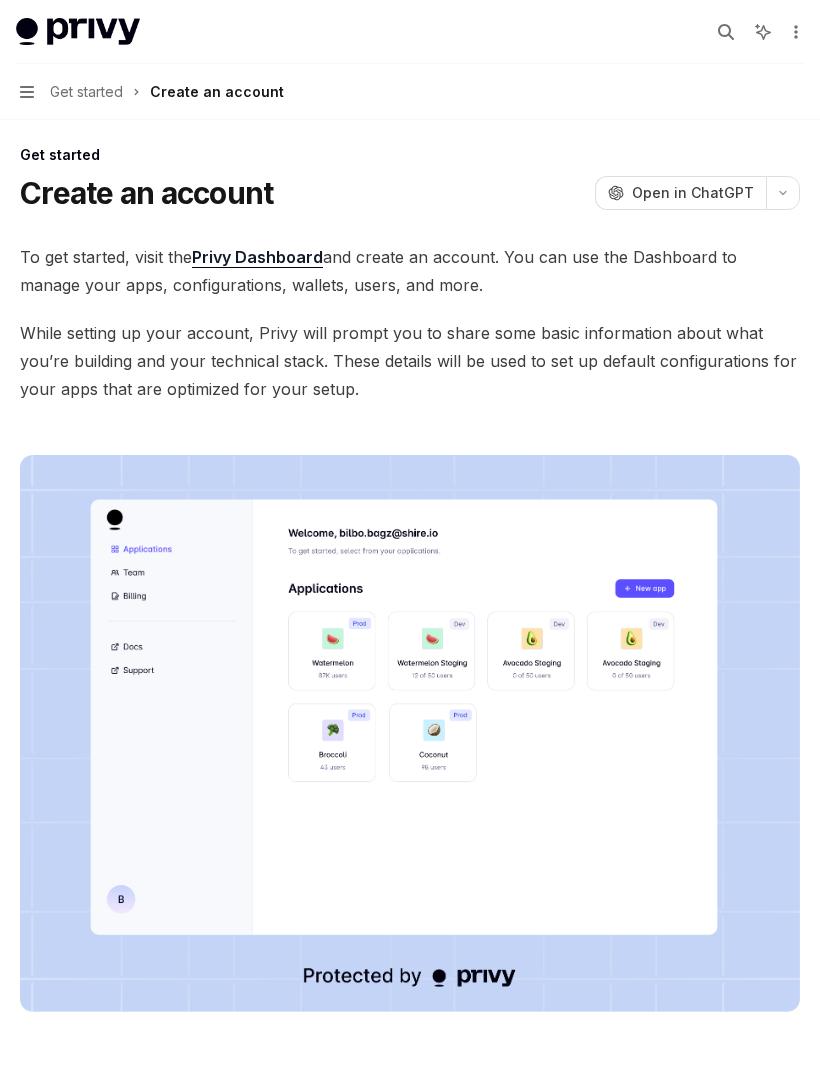 click on "Privy Dashboard" at bounding box center [257, 257] 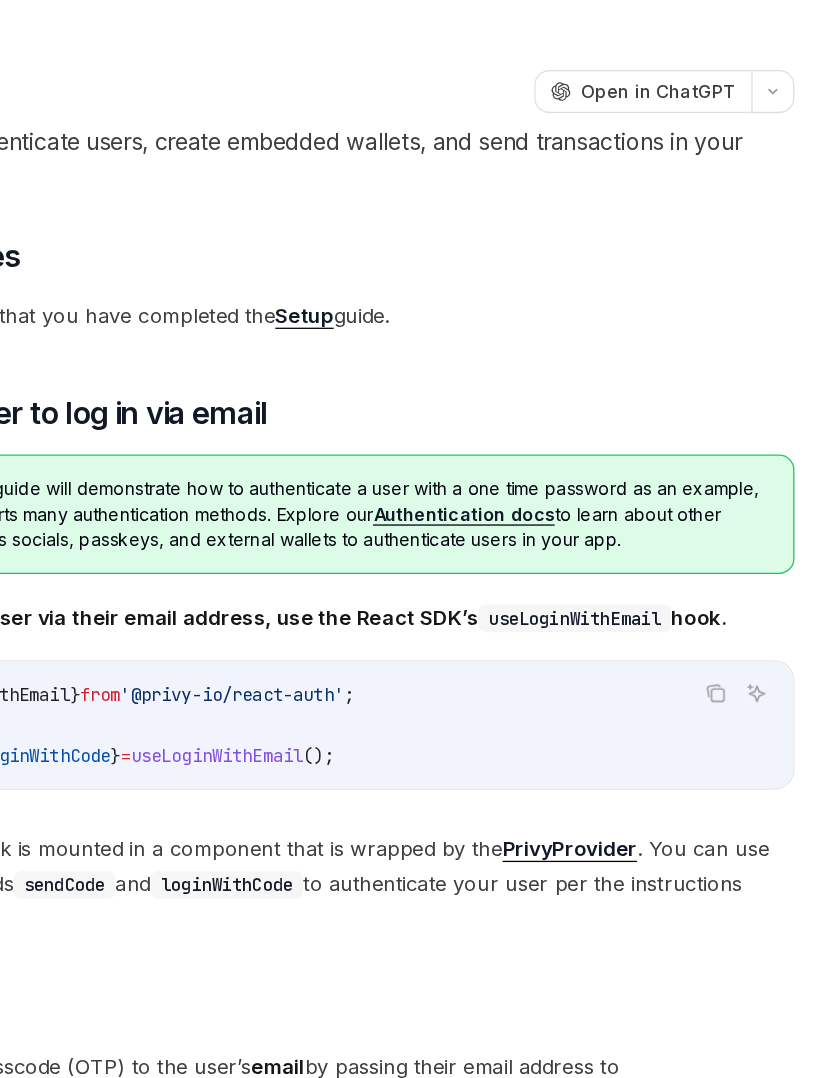 scroll, scrollTop: 138, scrollLeft: 174, axis: both 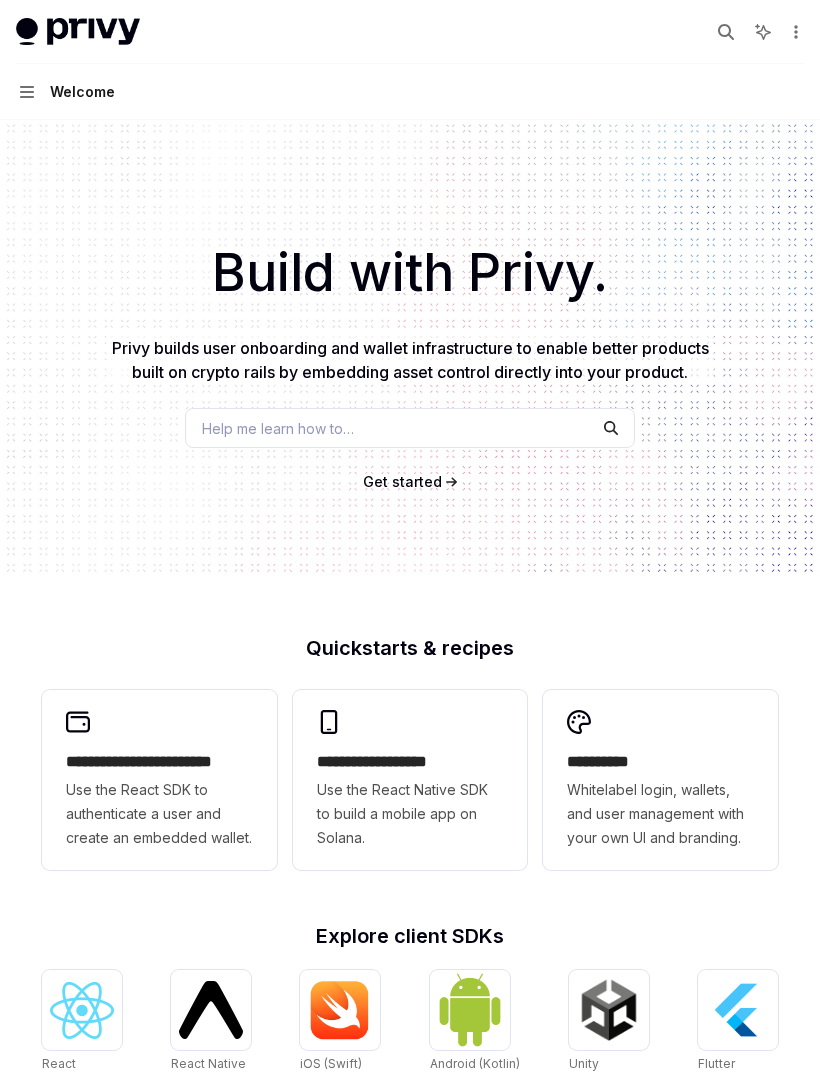 click 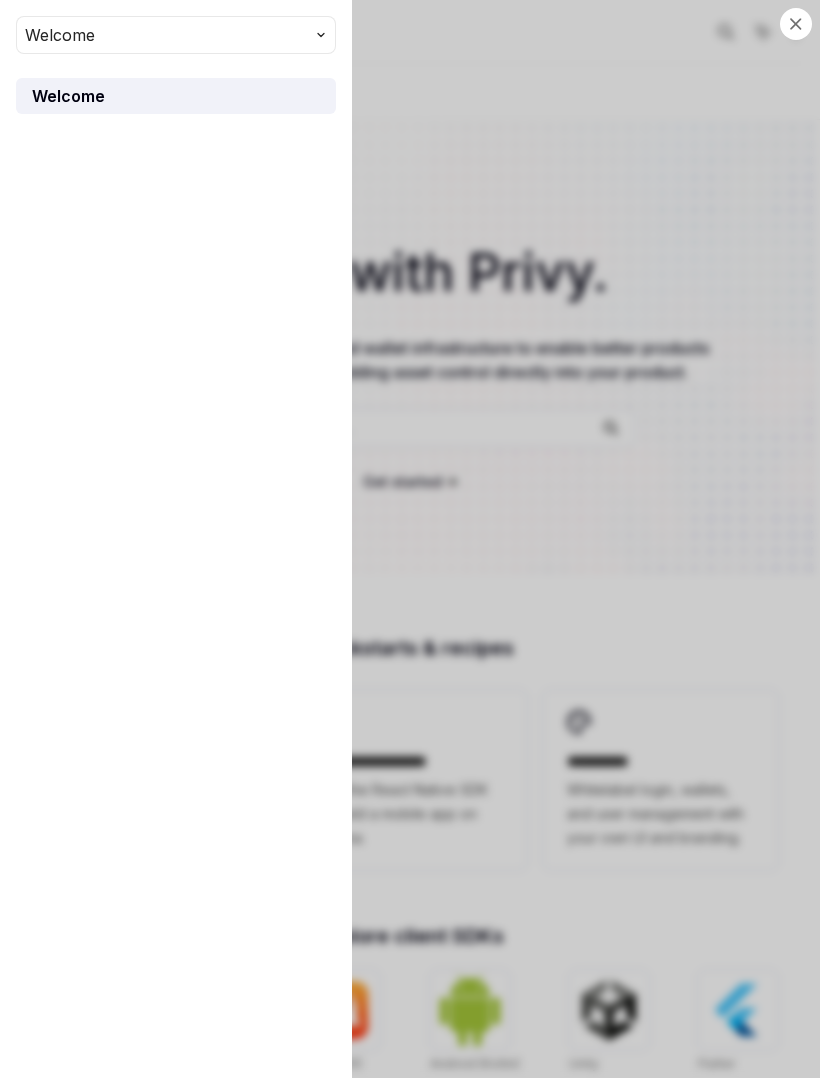click on "Welcome" at bounding box center (68, 96) 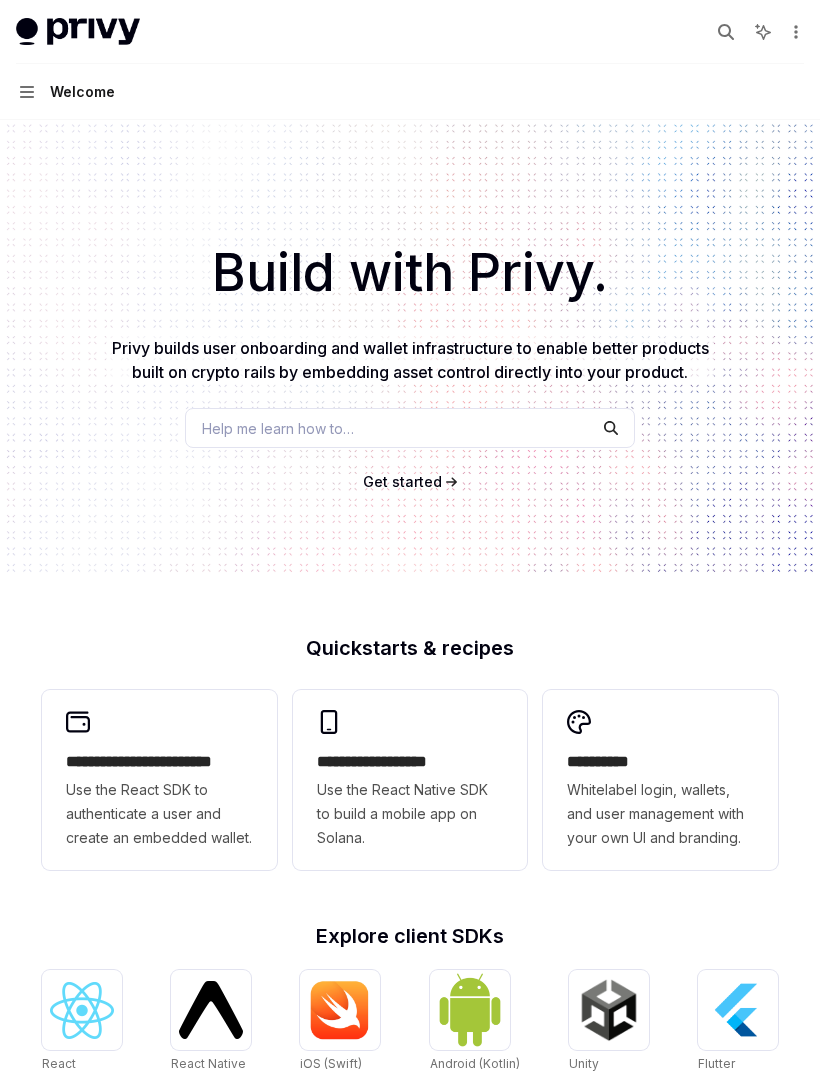 click on "Build with Privy. Privy builds user onboarding and wallet infrastructure to enable better products built on crypto
rails by embedding asset control directly into your product. Help me learn how to… Get started" at bounding box center [410, 348] 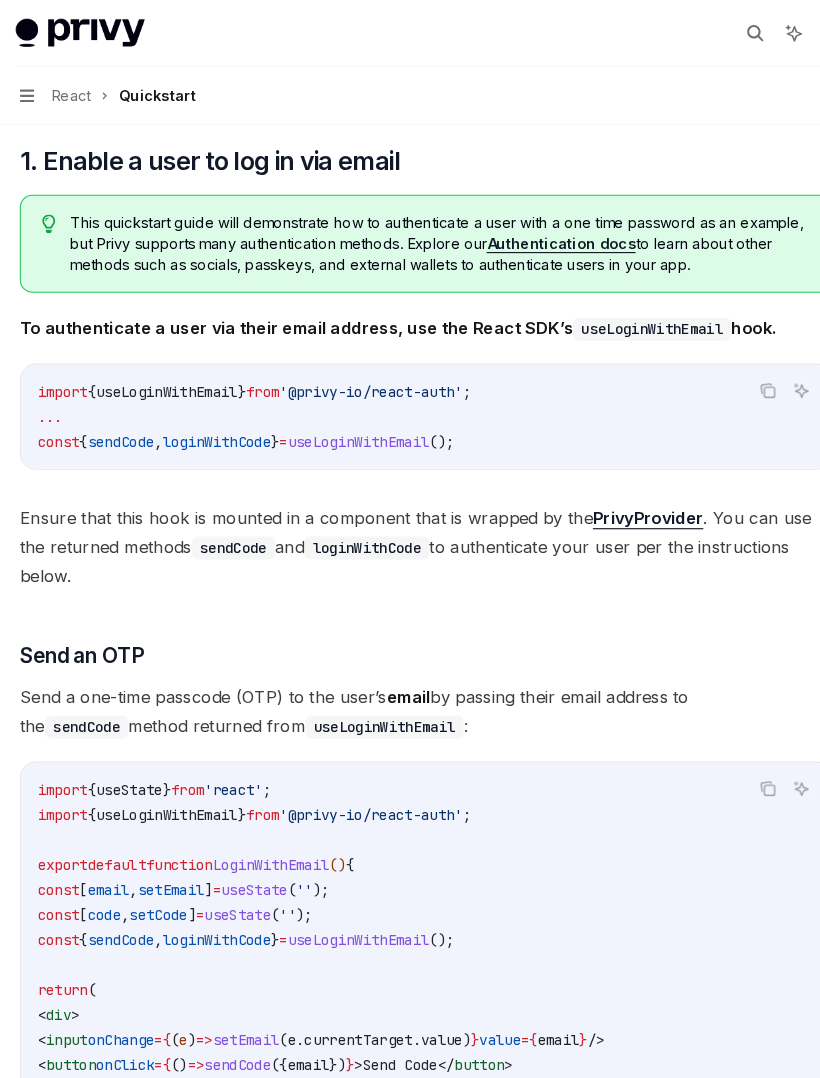 scroll, scrollTop: 308, scrollLeft: 0, axis: vertical 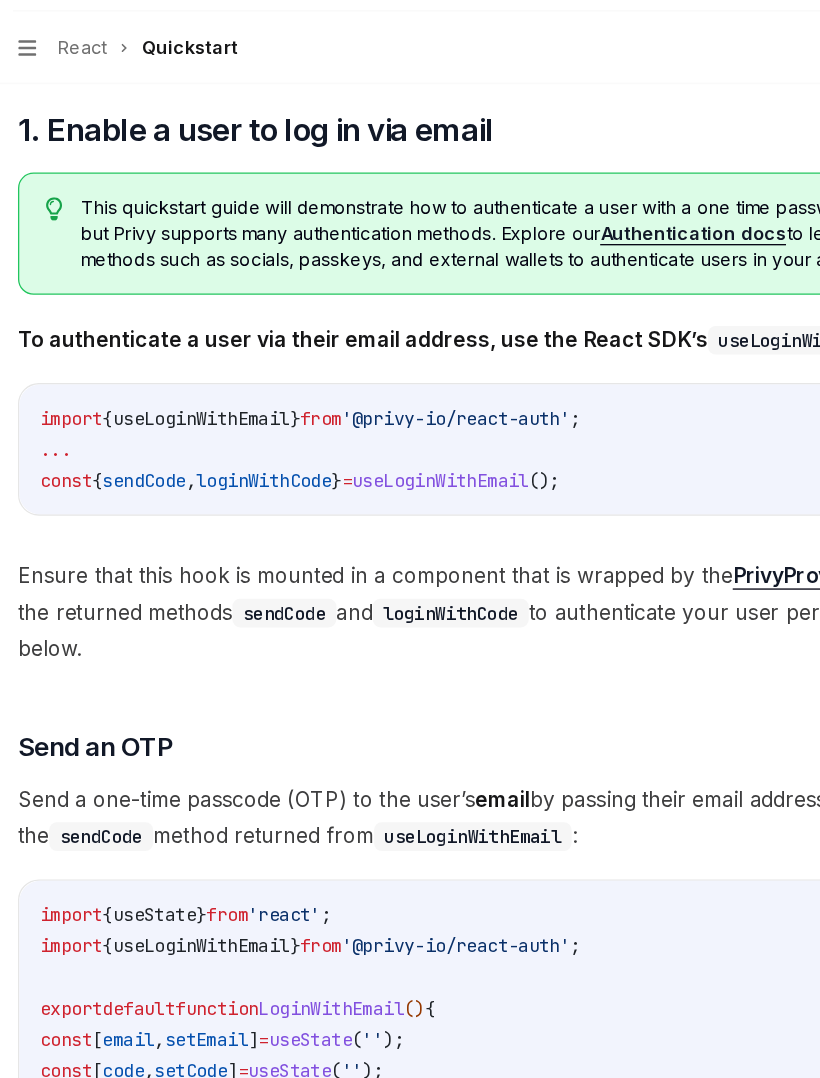 click on "Authentication
docs" at bounding box center (539, 235) 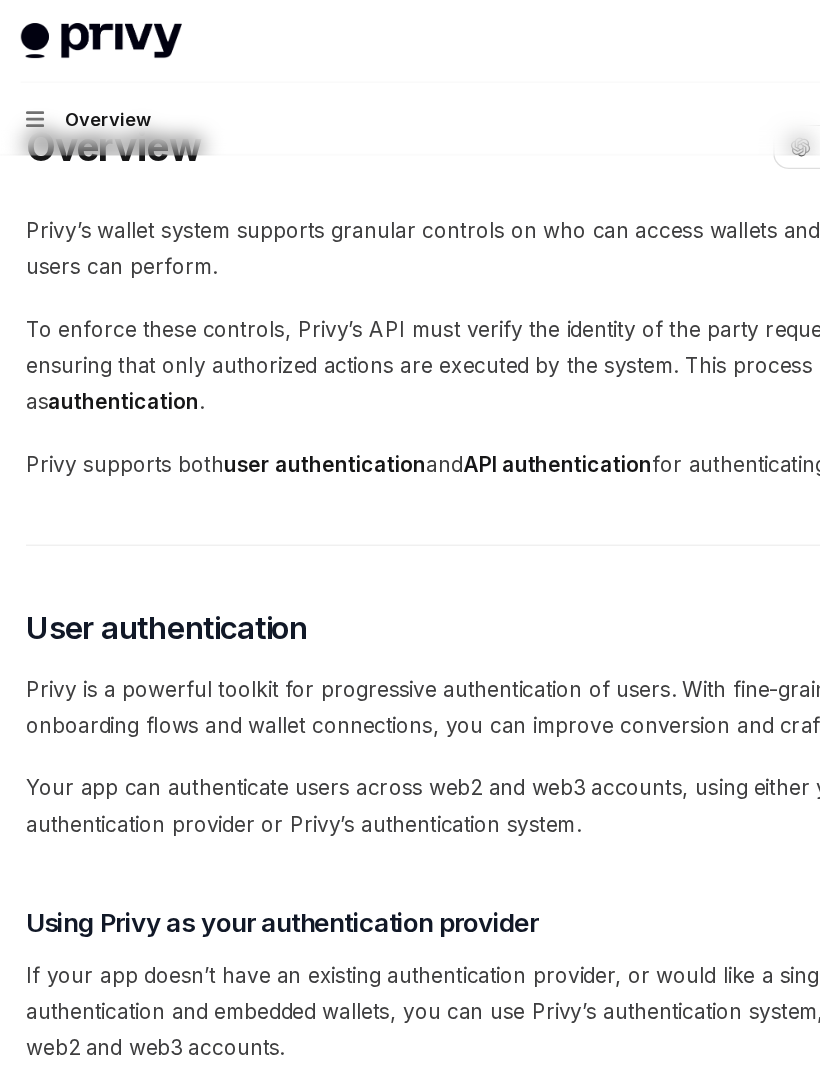 scroll, scrollTop: 0, scrollLeft: 0, axis: both 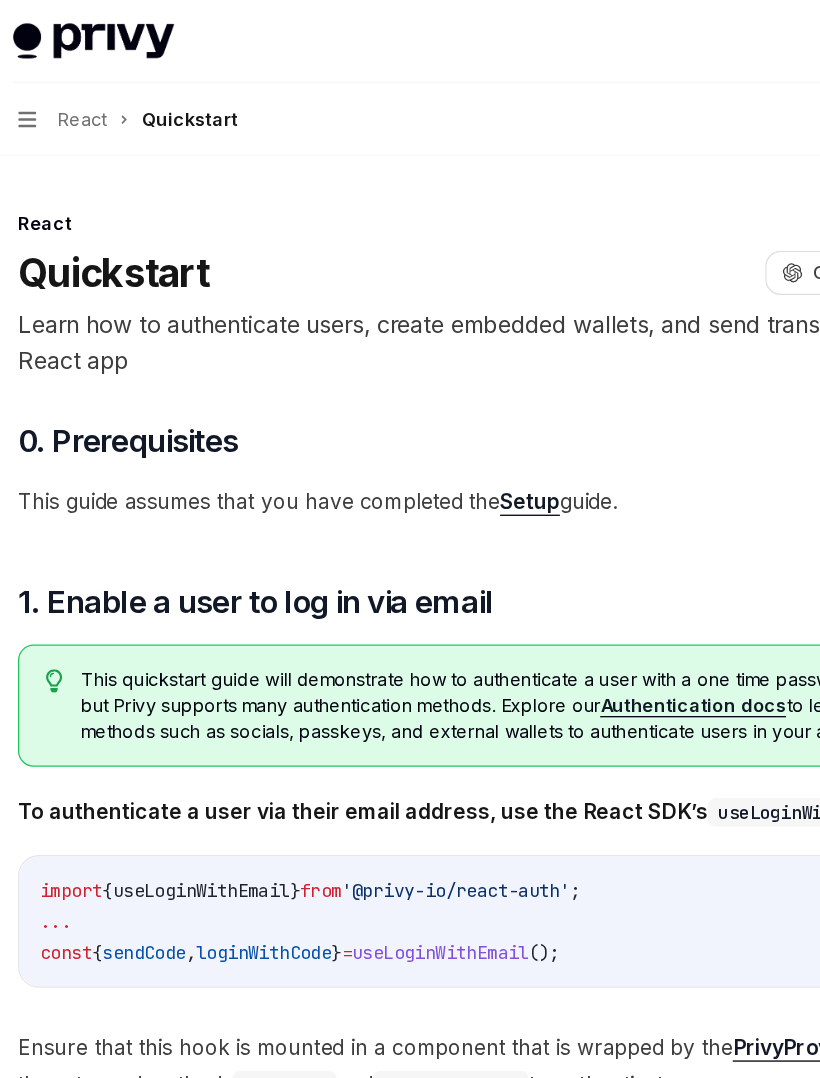 click 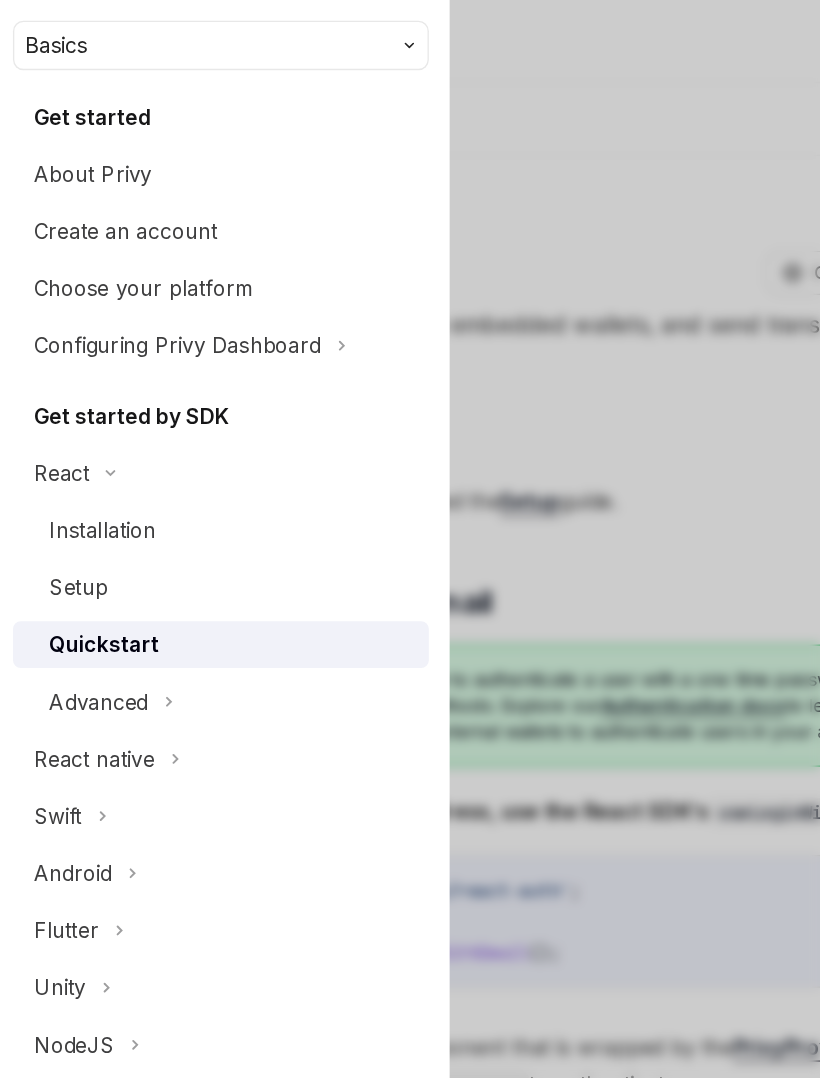 click on "Get started" at bounding box center [176, 90] 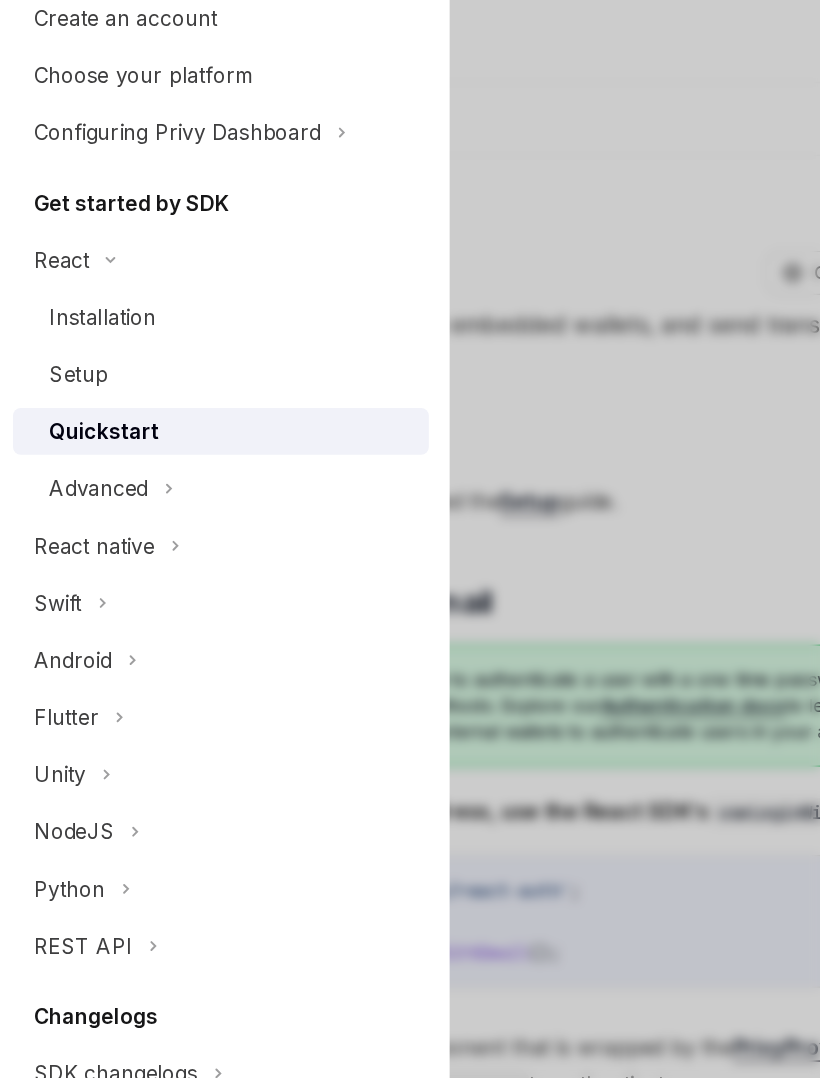 scroll, scrollTop: 164, scrollLeft: 0, axis: vertical 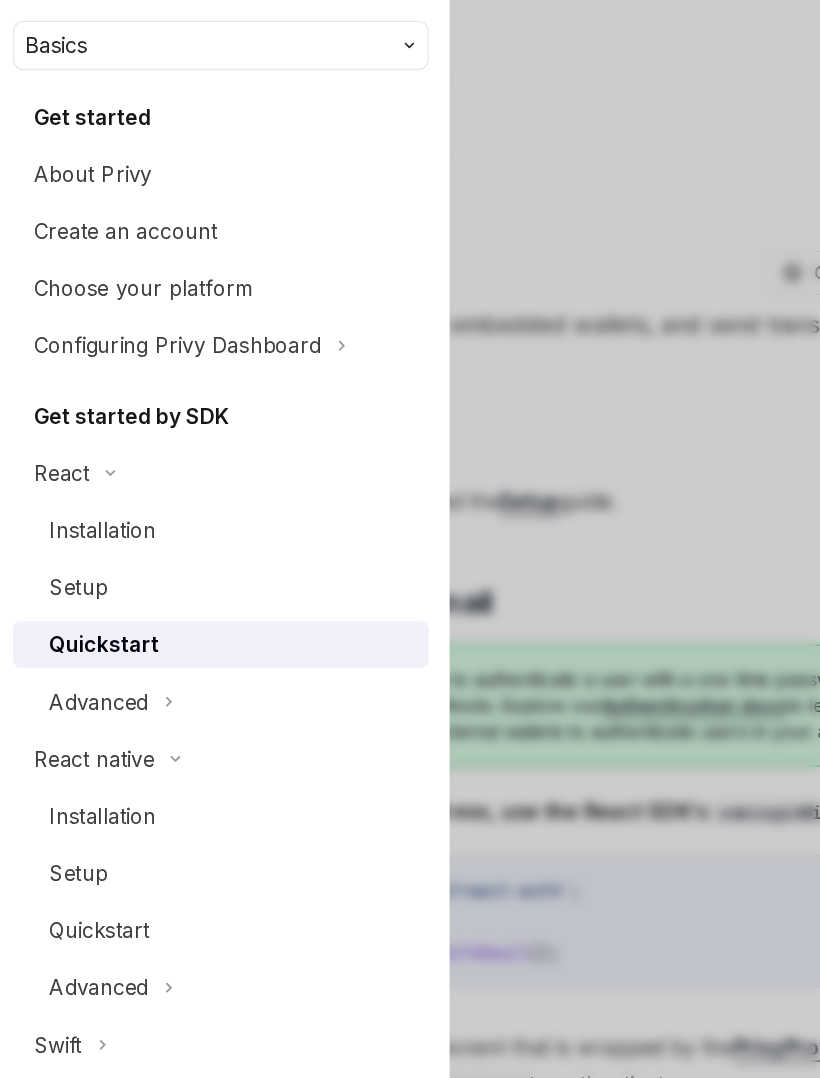 click on "Create an account" at bounding box center (102, 178) 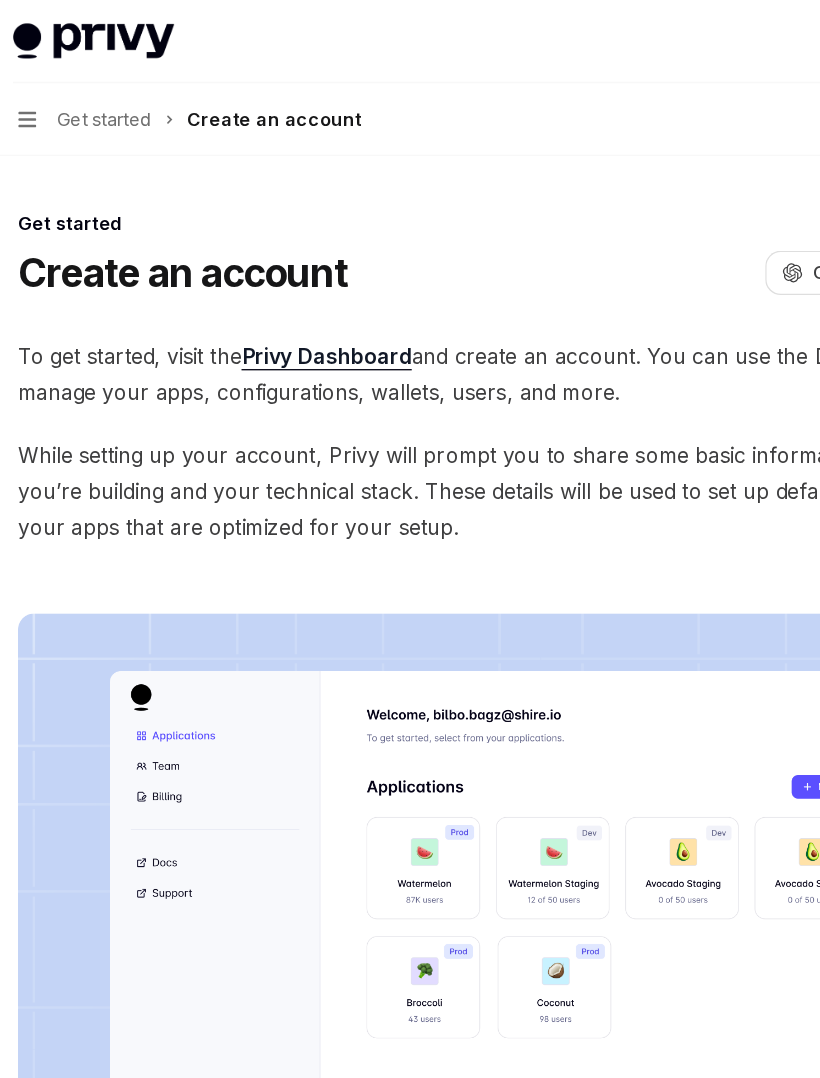 click on "Privy Dashboard" at bounding box center (257, 274) 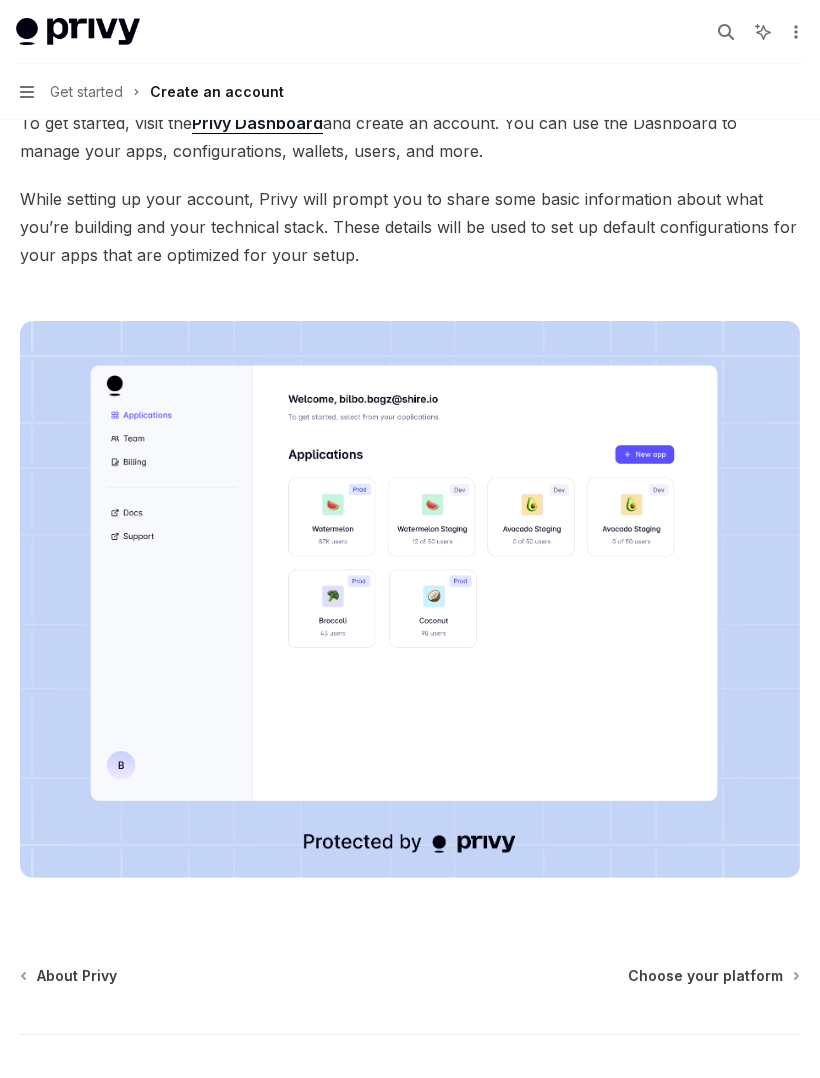 scroll, scrollTop: 221, scrollLeft: 0, axis: vertical 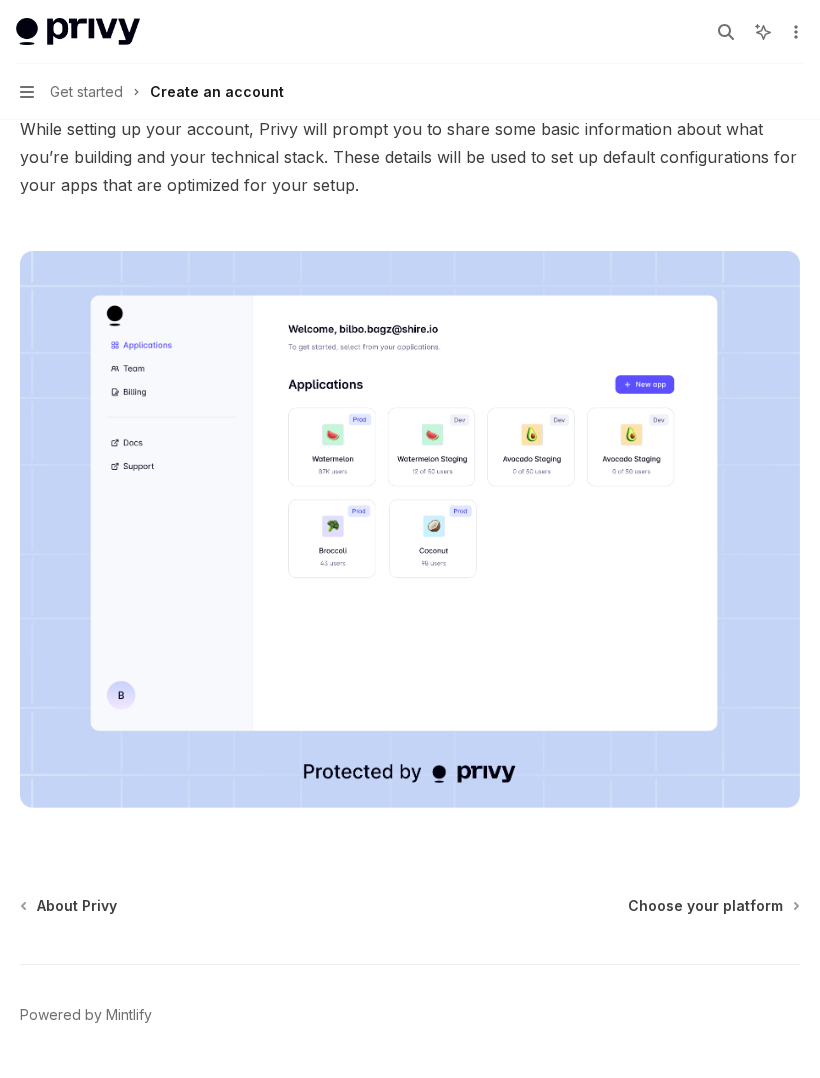 click at bounding box center (410, 529) 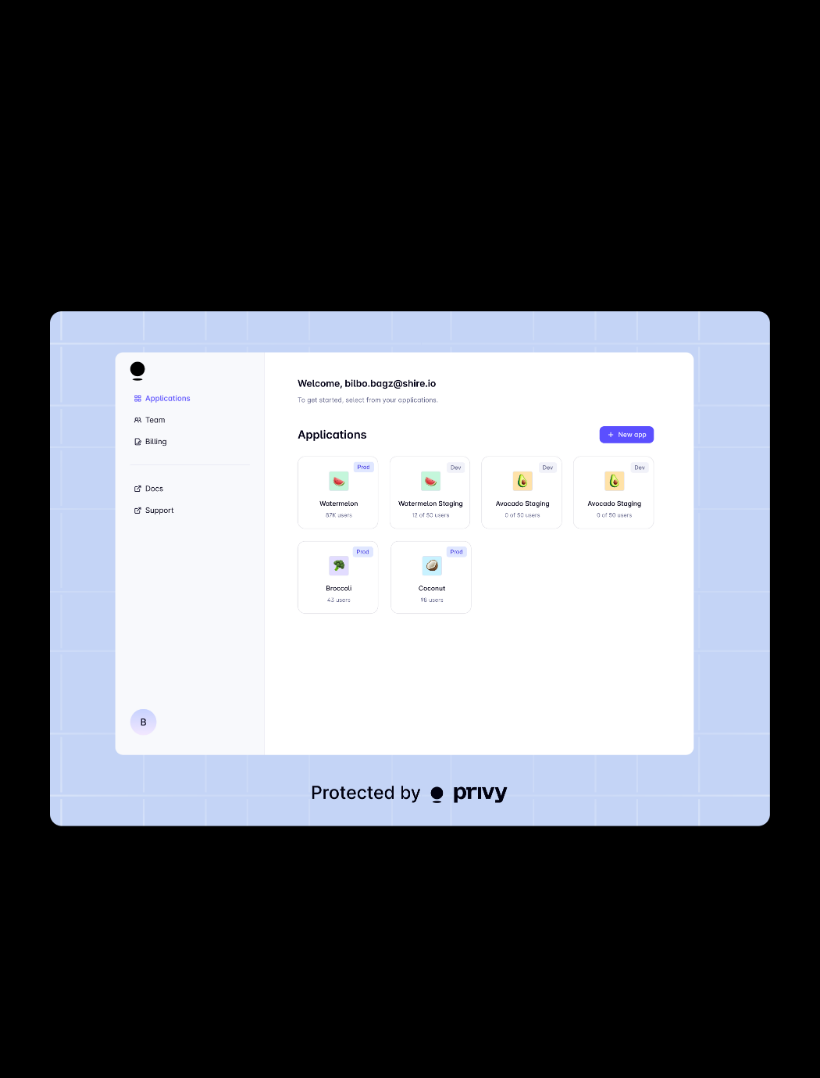 click at bounding box center (410, 568) 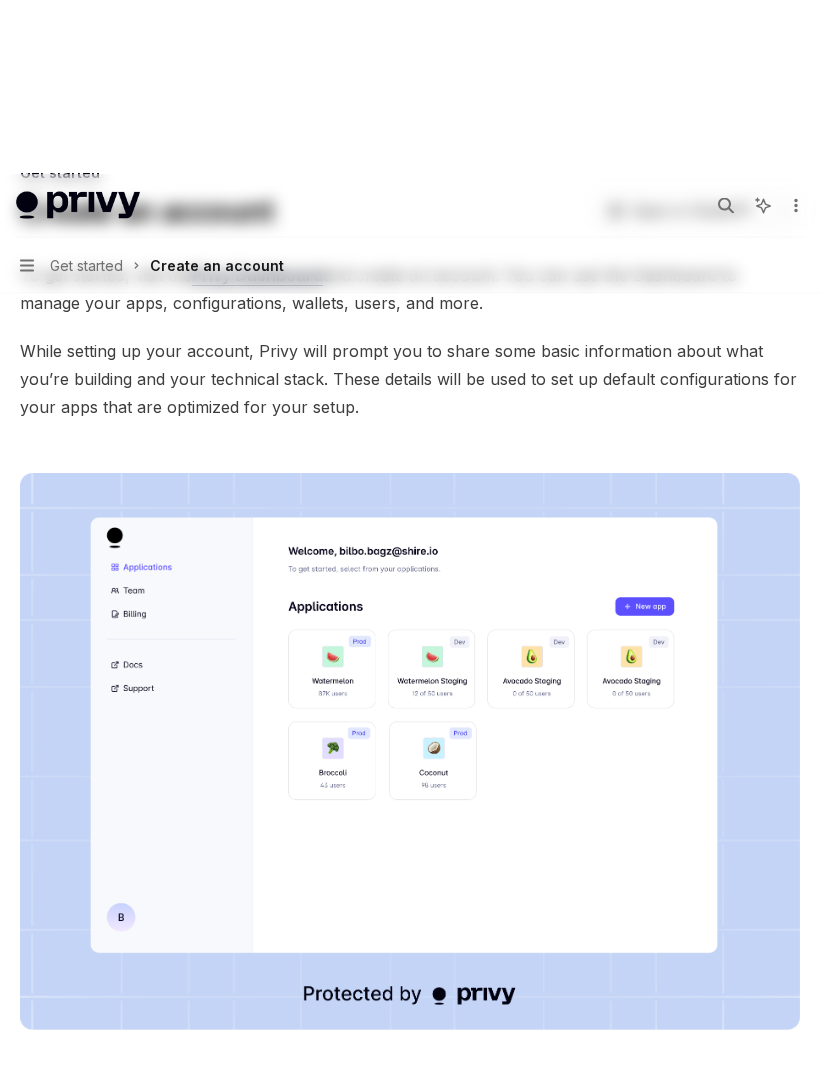 scroll, scrollTop: 0, scrollLeft: 0, axis: both 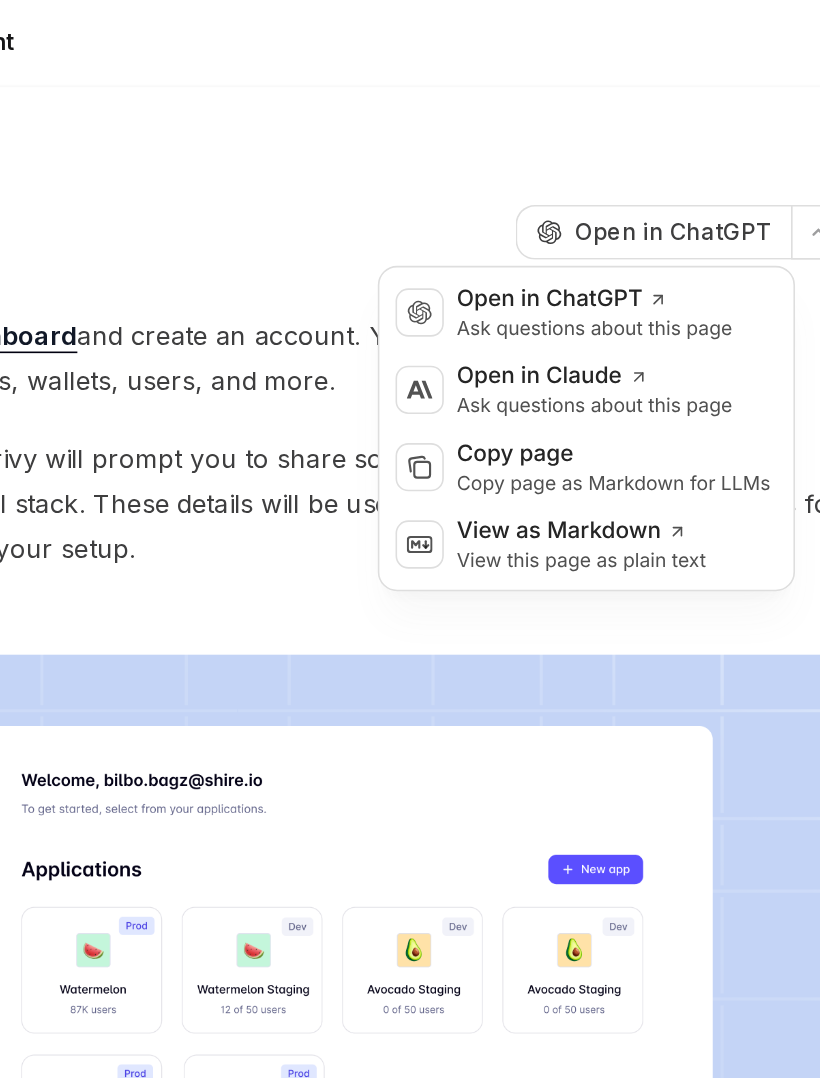 click 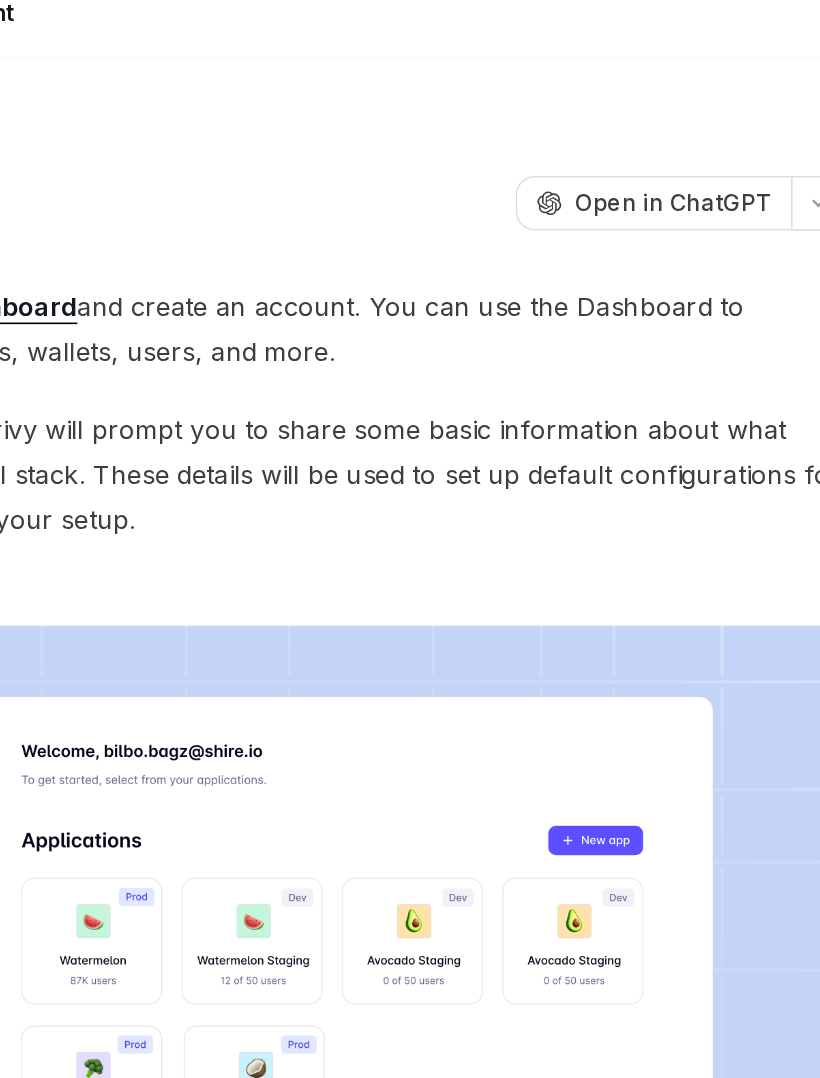 click on "While setting up your account, Privy will prompt you to share some basic information about what you’re building and your technical stack. These details will be used to set up default configurations for your apps that are optimized for your setup." at bounding box center (410, 378) 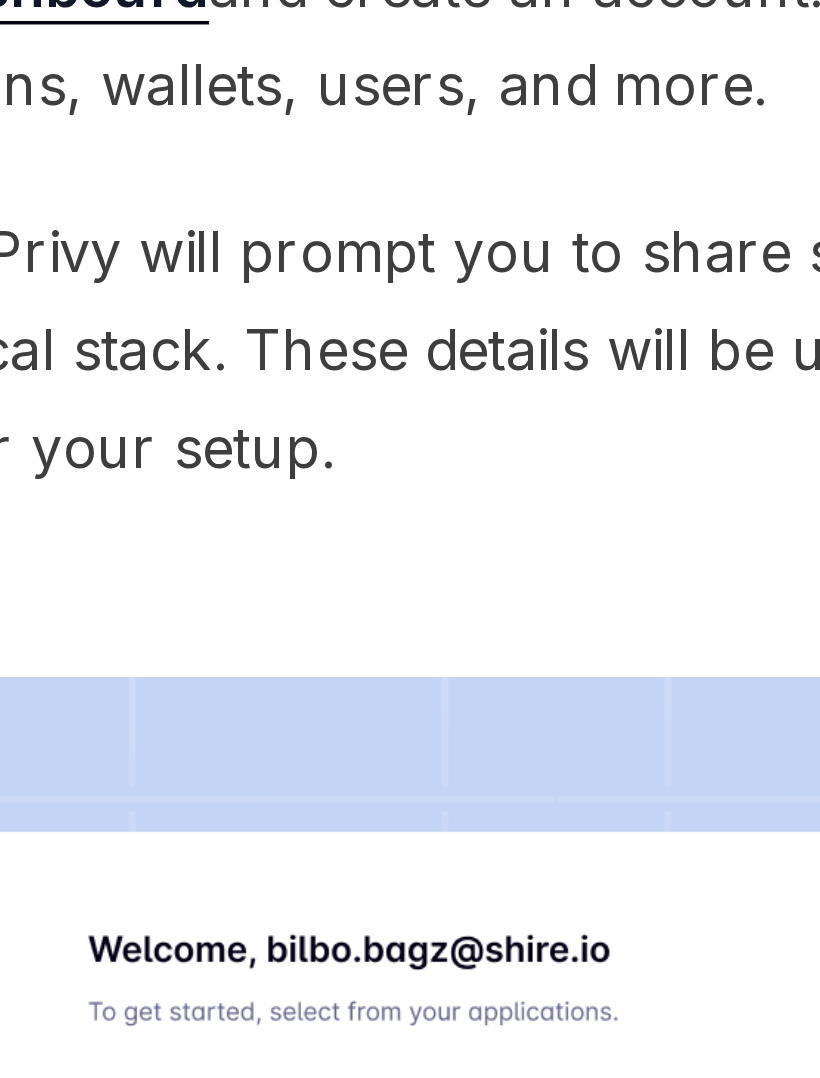 type on "*" 